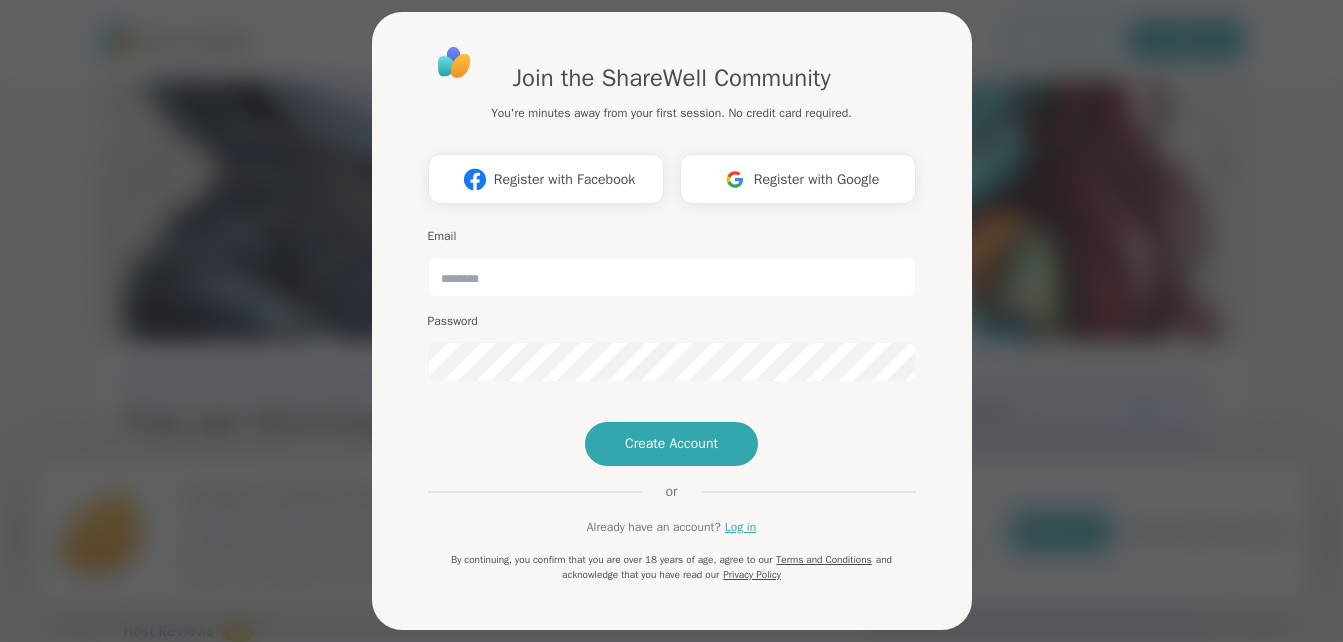 scroll, scrollTop: 0, scrollLeft: 0, axis: both 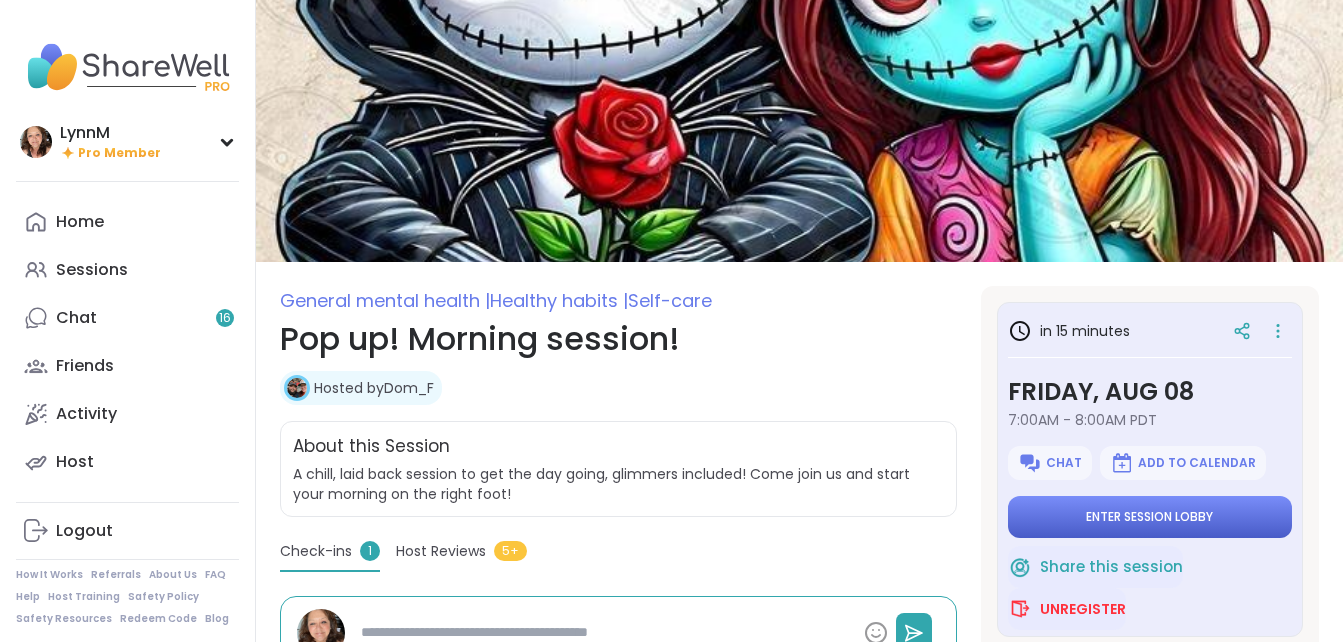 click on "[USERNAME] Pro Member [USERNAME] Pro Member Profile Membership Settings Help Home Sessions Chat 16 Friends Activity Host Logout How It Works Referrals About Us FAQ Help Host Training Safety Policy Safety Resources Redeem Code Blog General mental health   |  Healthy habits   |  Self-care   Pop up! Morning session! Hosted by  [USERNAME] Share this session Unregister About this Session A chill, laid back session to get the day going, glimmers included! Come join us and start your morning on the right foot! in 15 minutes Friday, [MONTH] [DAY] 7:00AM - 8:00AM PDT Chat Add to Calendar Enter session lobby Share this session Unregister [USERNAME] SuperPeer SuperHost 14  Attending 1   spot  left [FIRST] [USERNAME] [FIRST] See All Friday, [MONTH] [DAY] 7:00AM - 8:00AM PDT Add to Calendar Enter session lobby Check-ins 1 Host Reviews 5+ Check-ins 1 [USERNAME] anxiety sucks 14  Attending 1   spot  left [FIRST] [USERNAME] [FIRST] See All in 15 minutes Friday, [MONTH] [DAY] 7:00AM - 8:00AM PDT Chat Add to Calendar Enter session lobby Share this session Unregister" at bounding box center (671, 863) 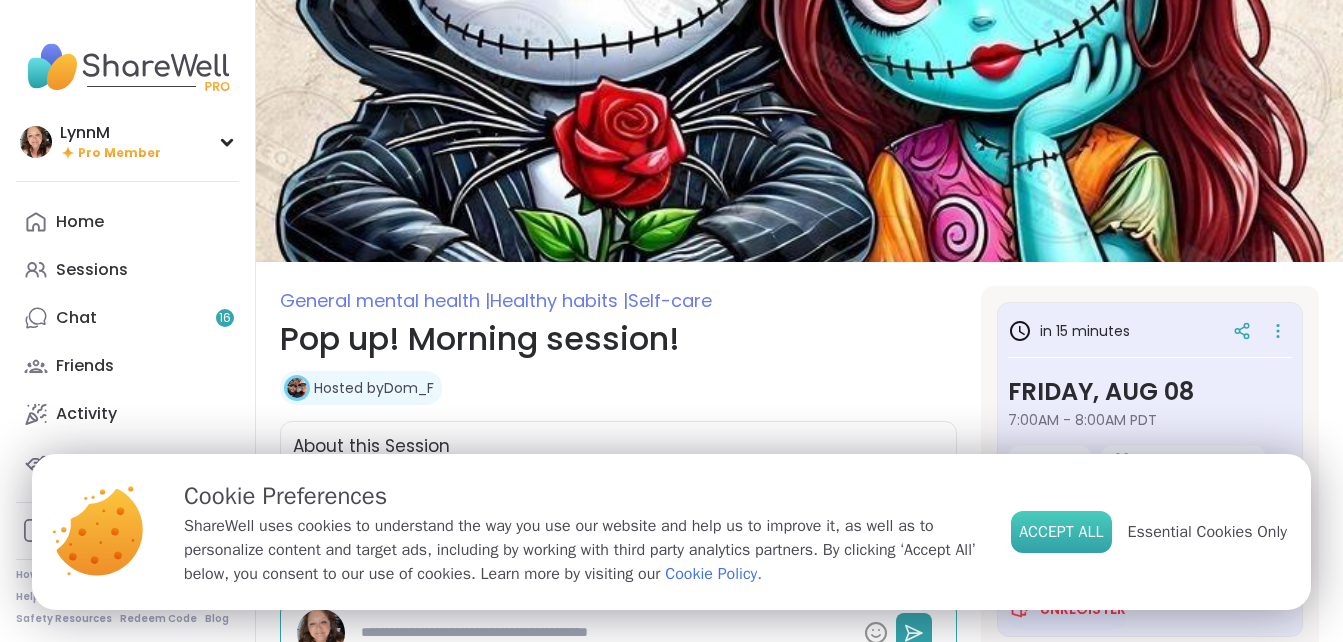 click on "Accept All" at bounding box center [1061, 532] 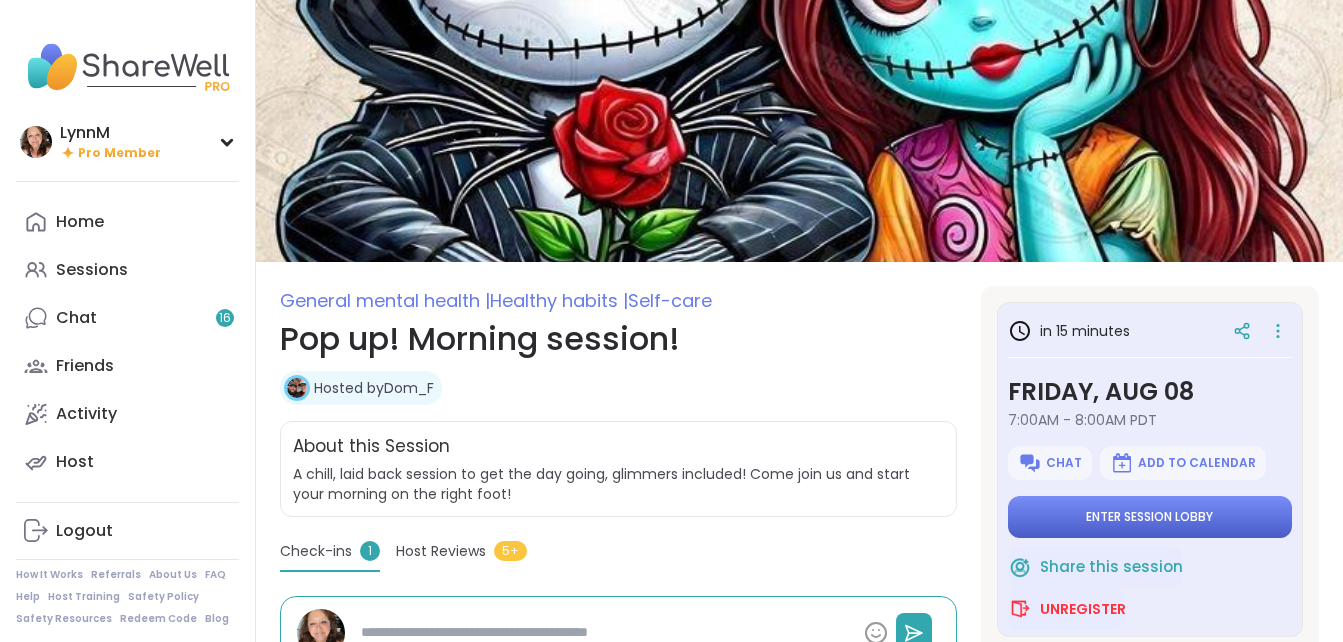 click on "Enter session lobby" at bounding box center (1149, 517) 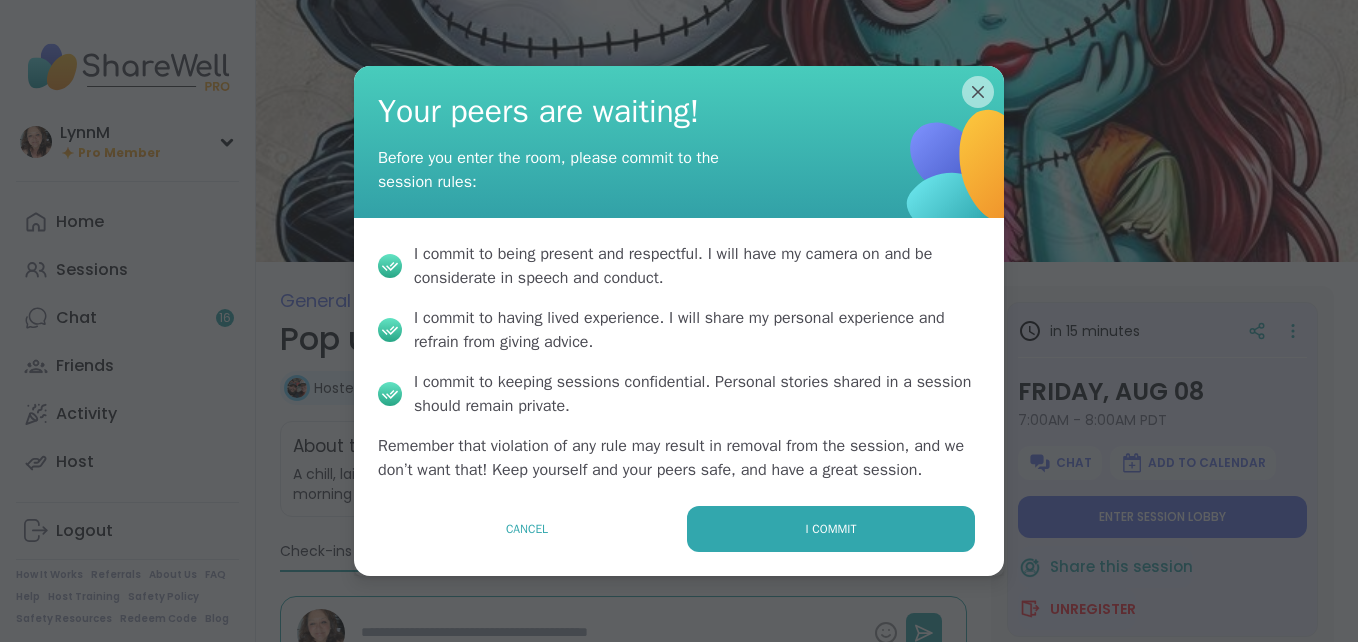 click on "I commit" at bounding box center [831, 529] 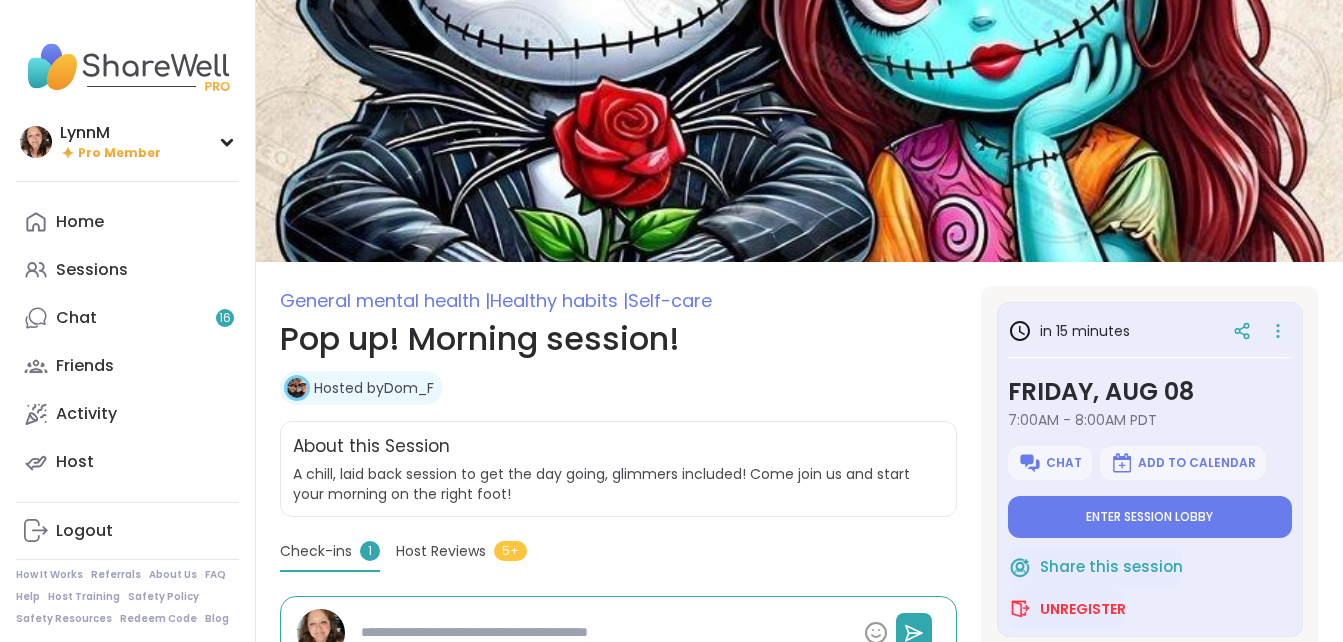 type on "*" 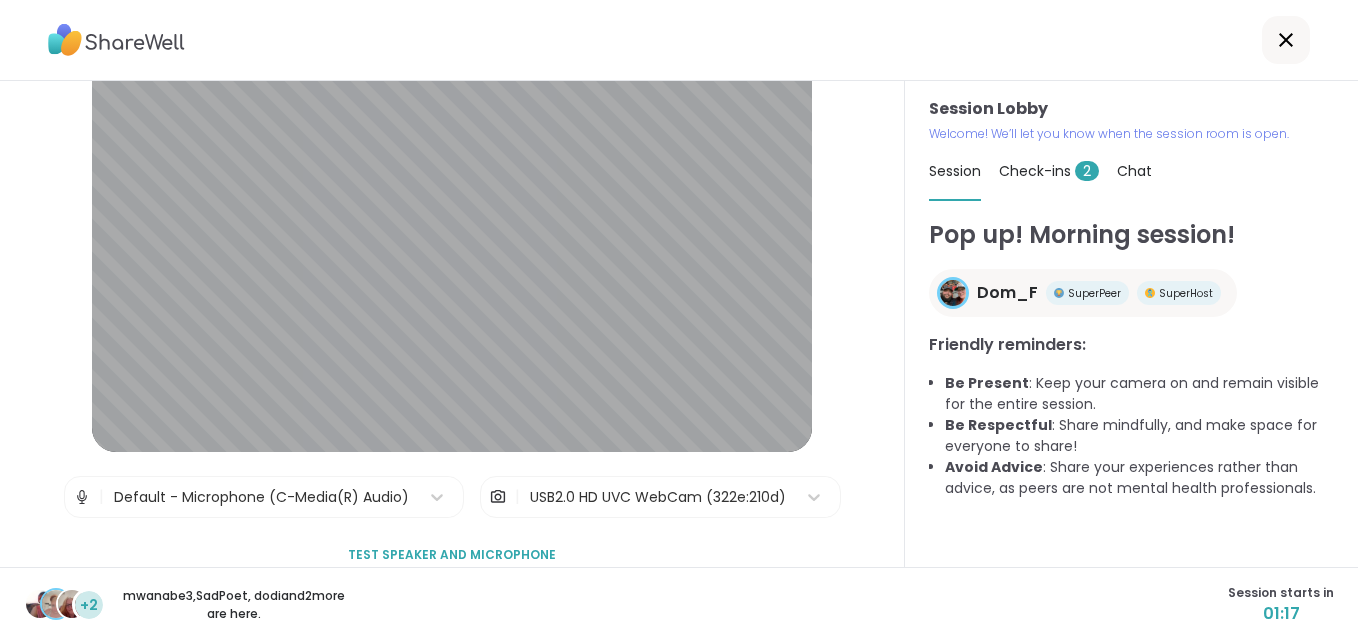 scroll, scrollTop: 75, scrollLeft: 0, axis: vertical 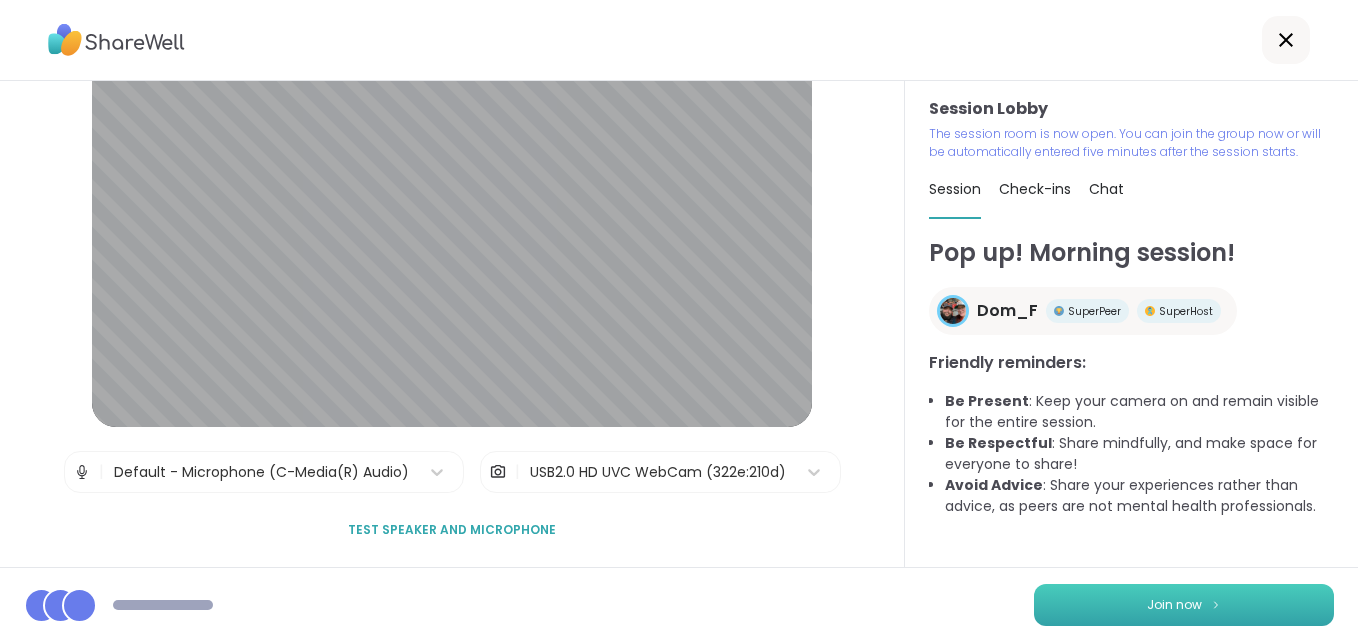 click on "Join now" at bounding box center [1174, 605] 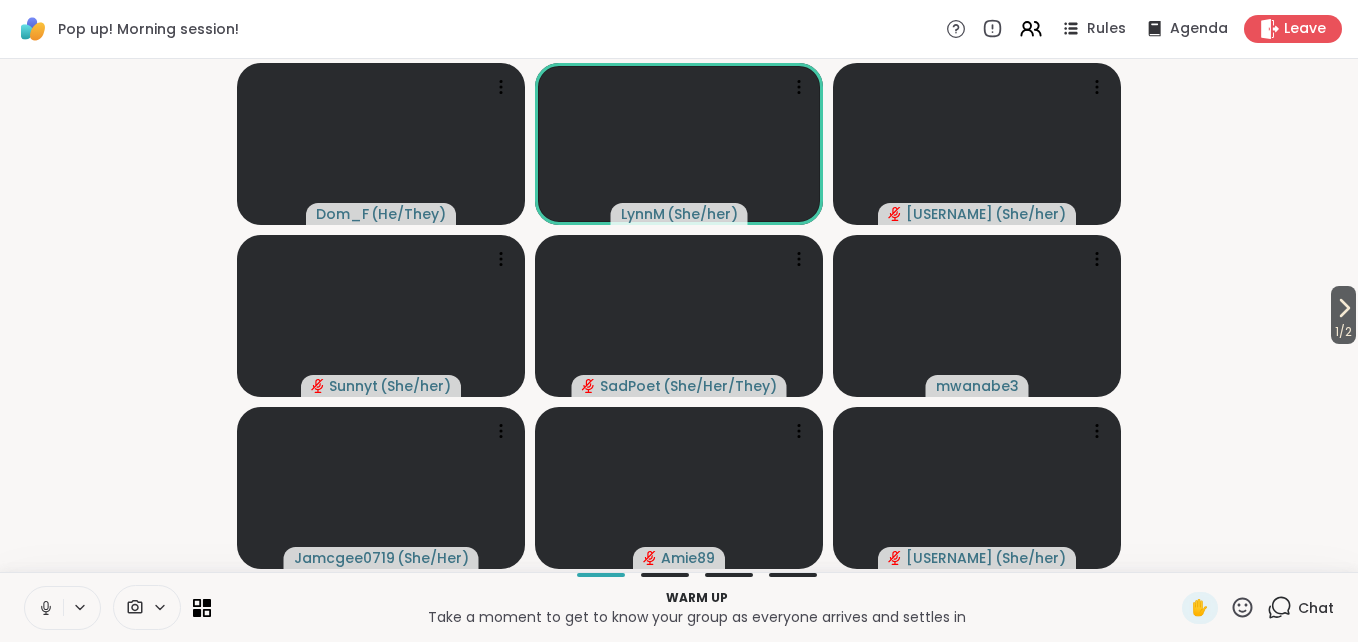 click on "1  /  2" at bounding box center [1343, 332] 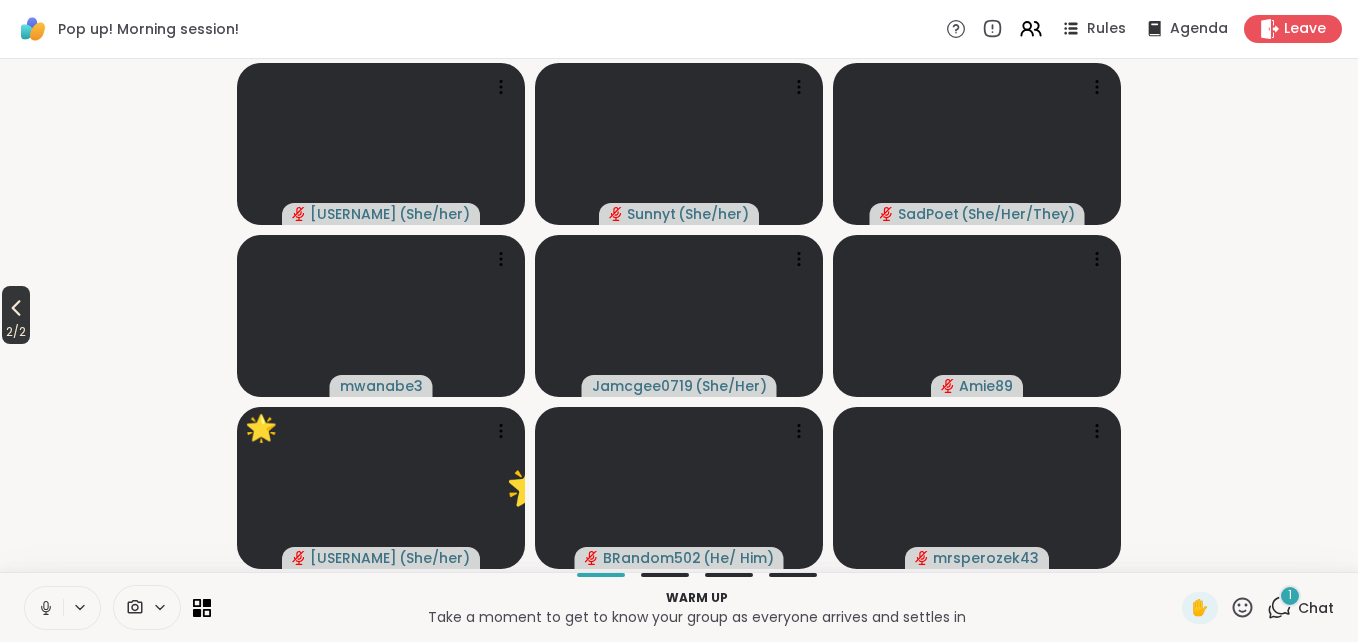 click 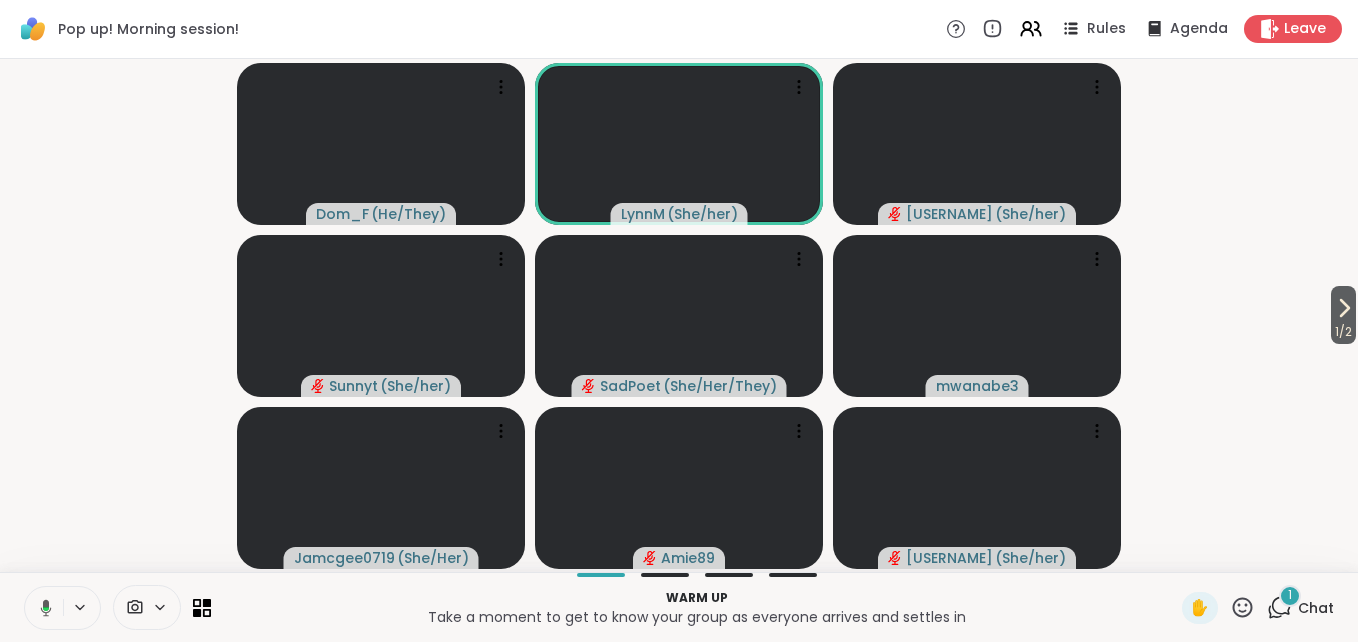 click 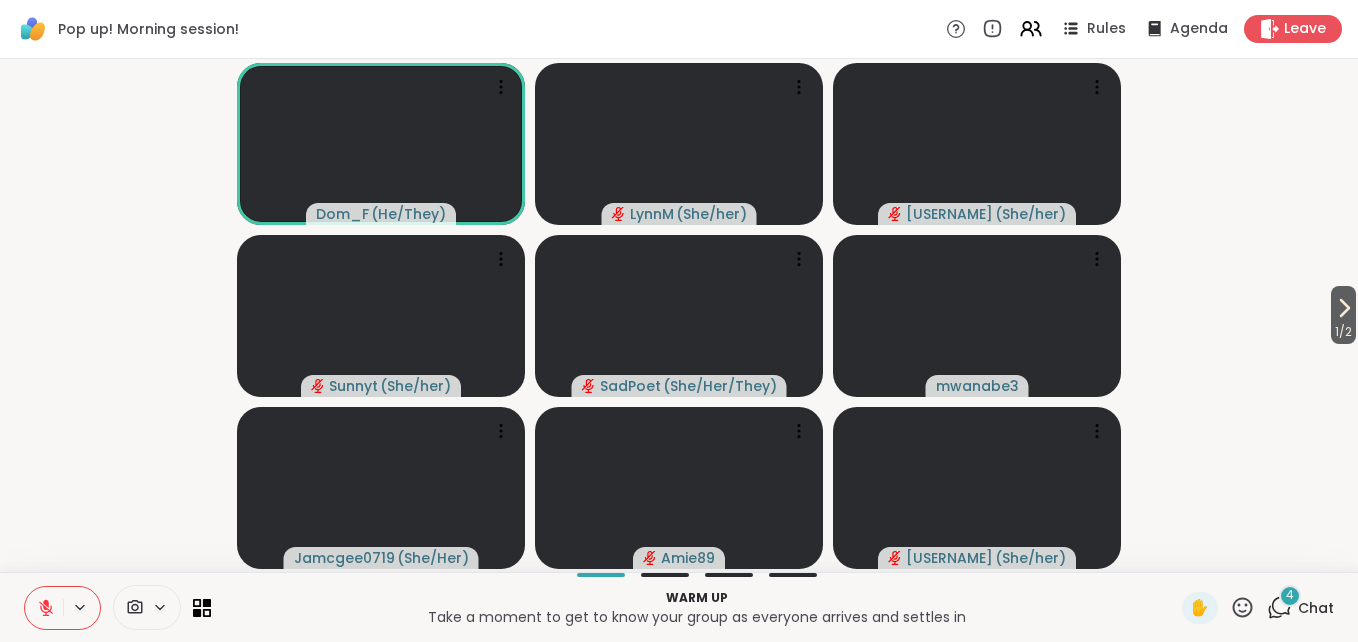 click 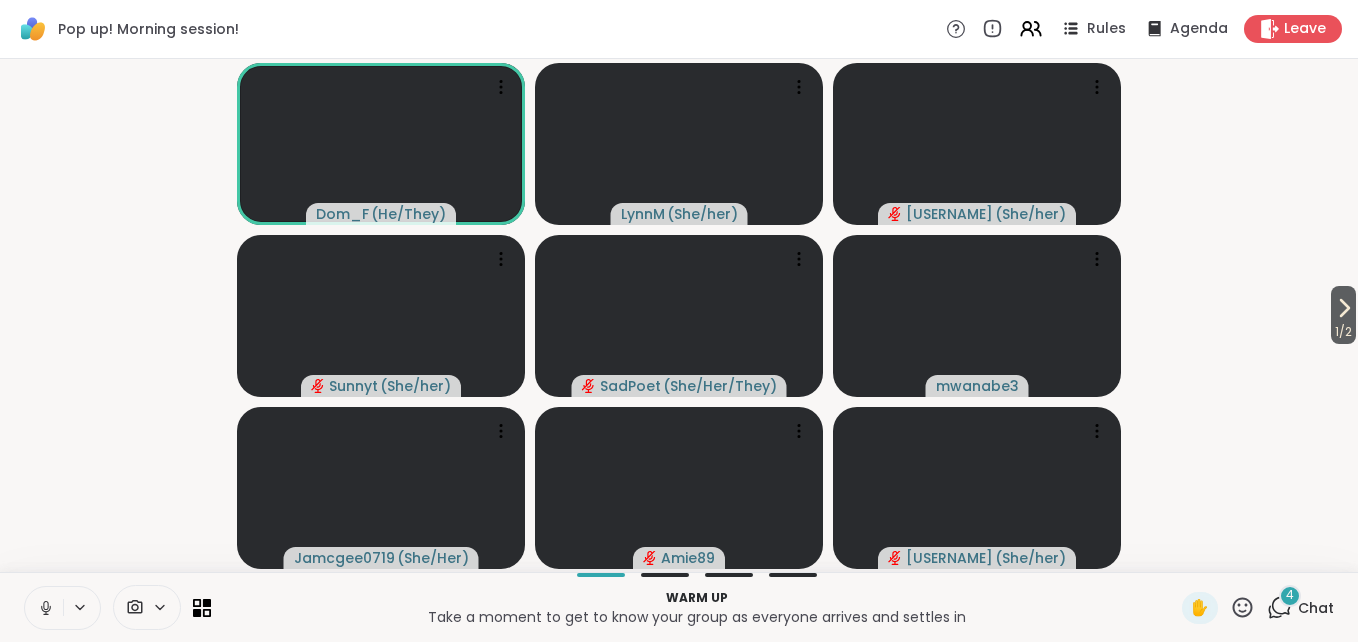 click 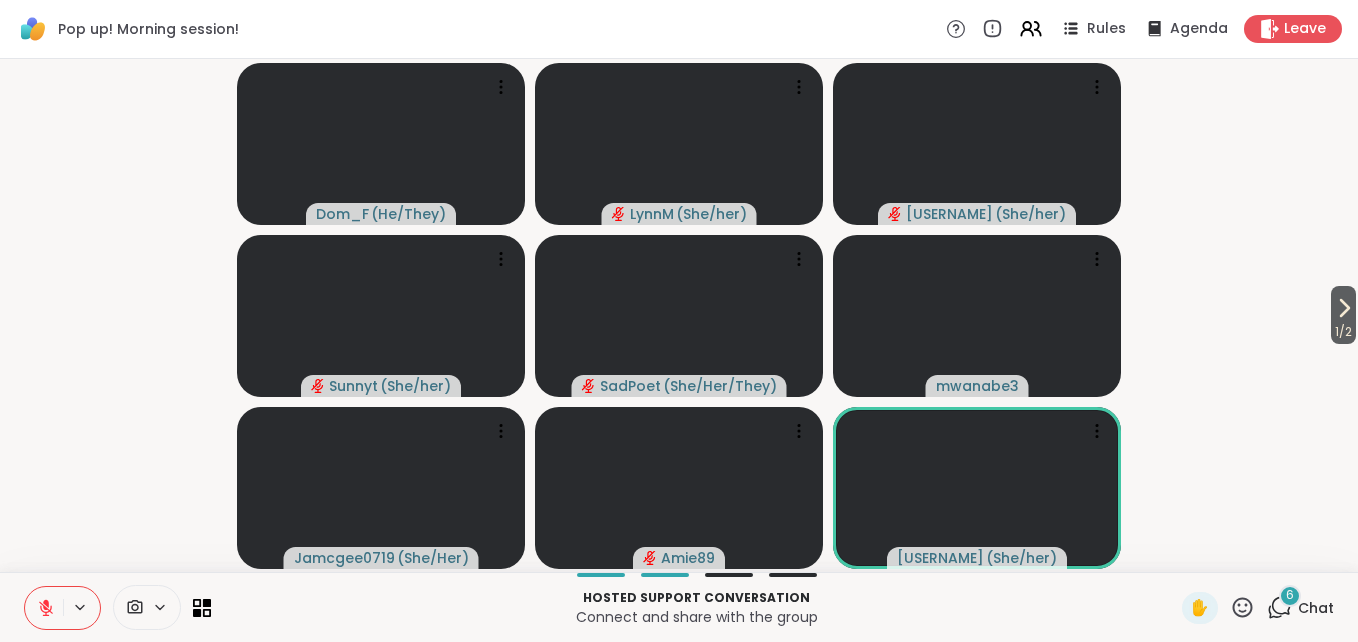 click 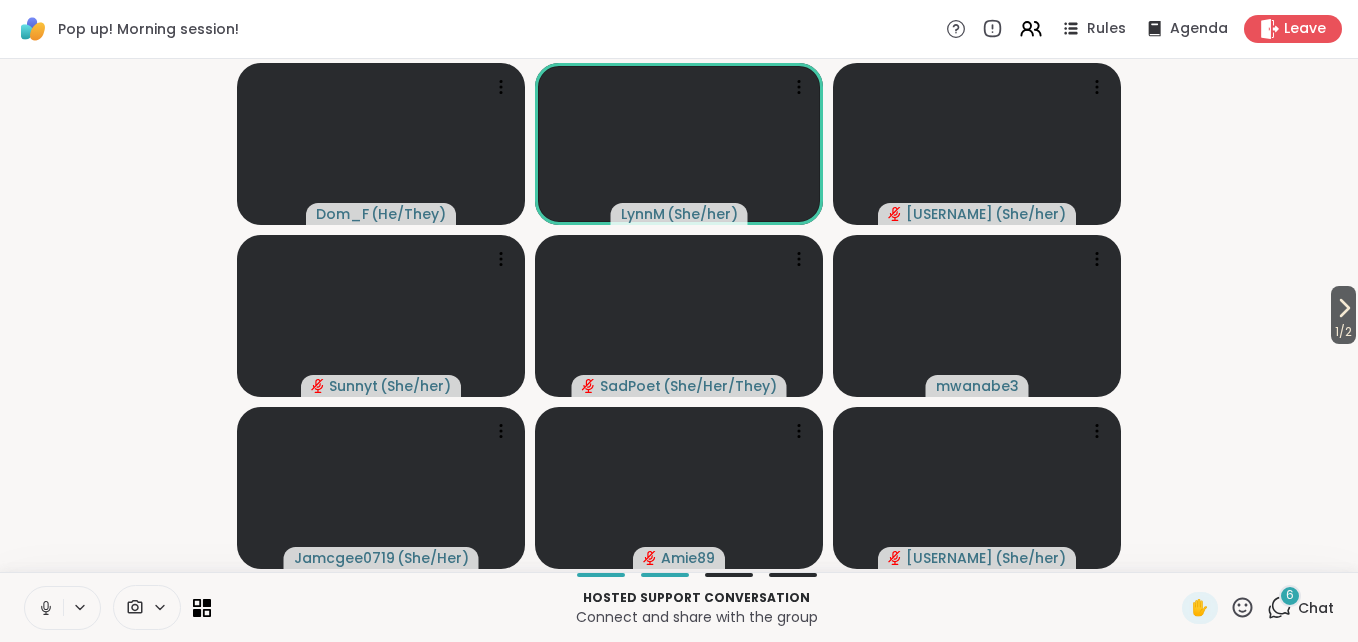 click 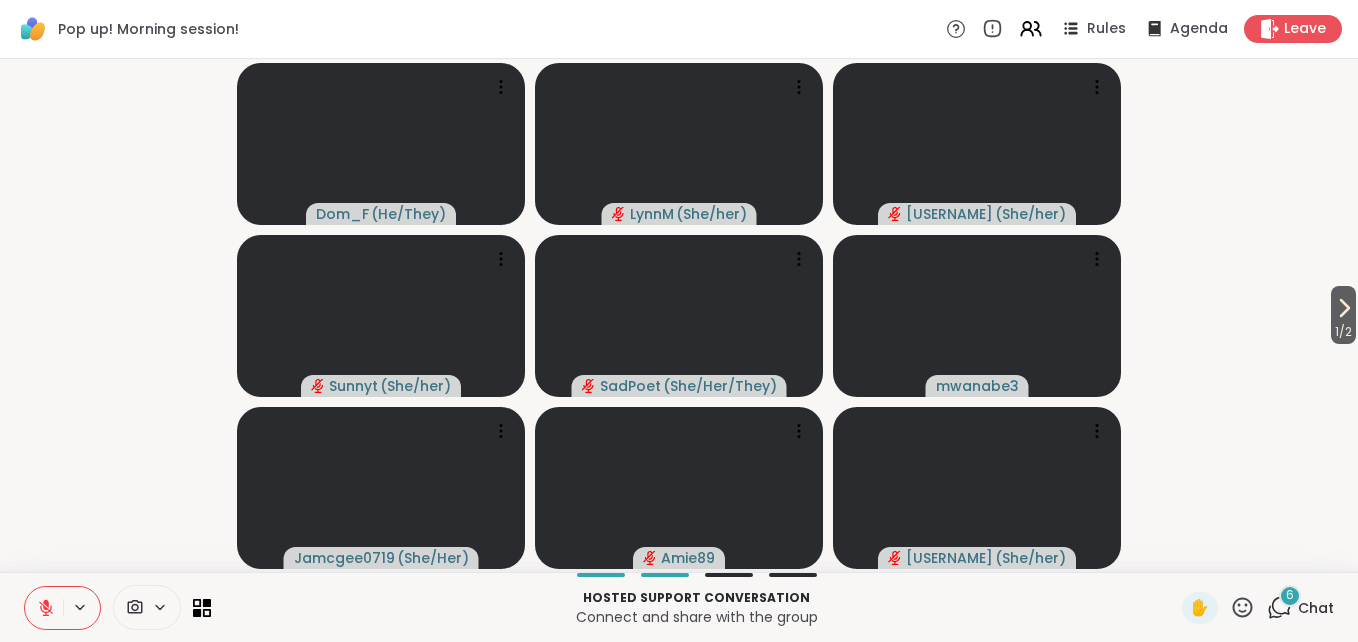 click 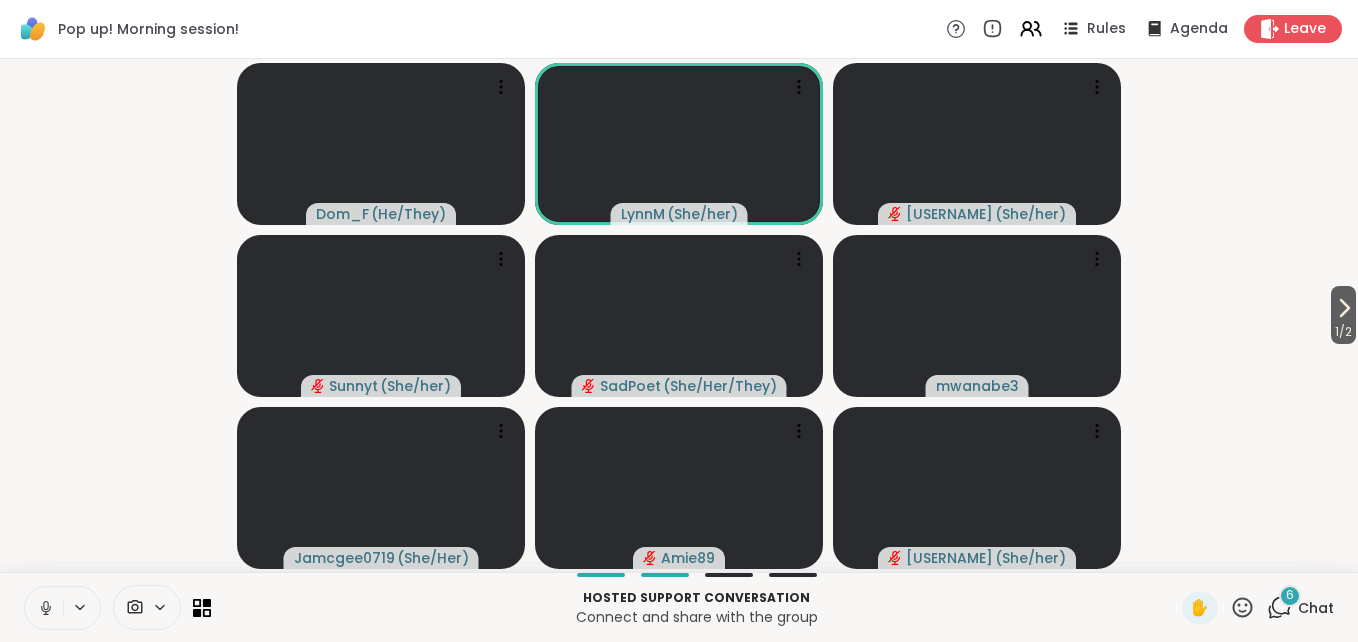 click 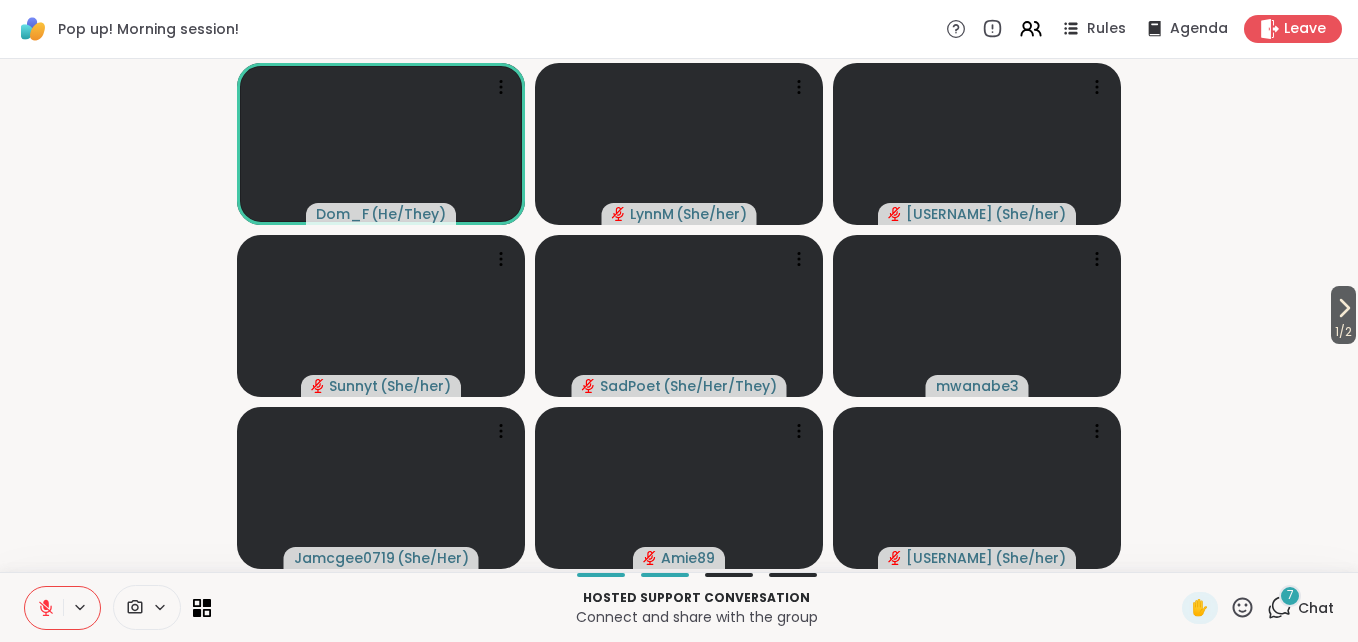 click on "7" at bounding box center (1290, 596) 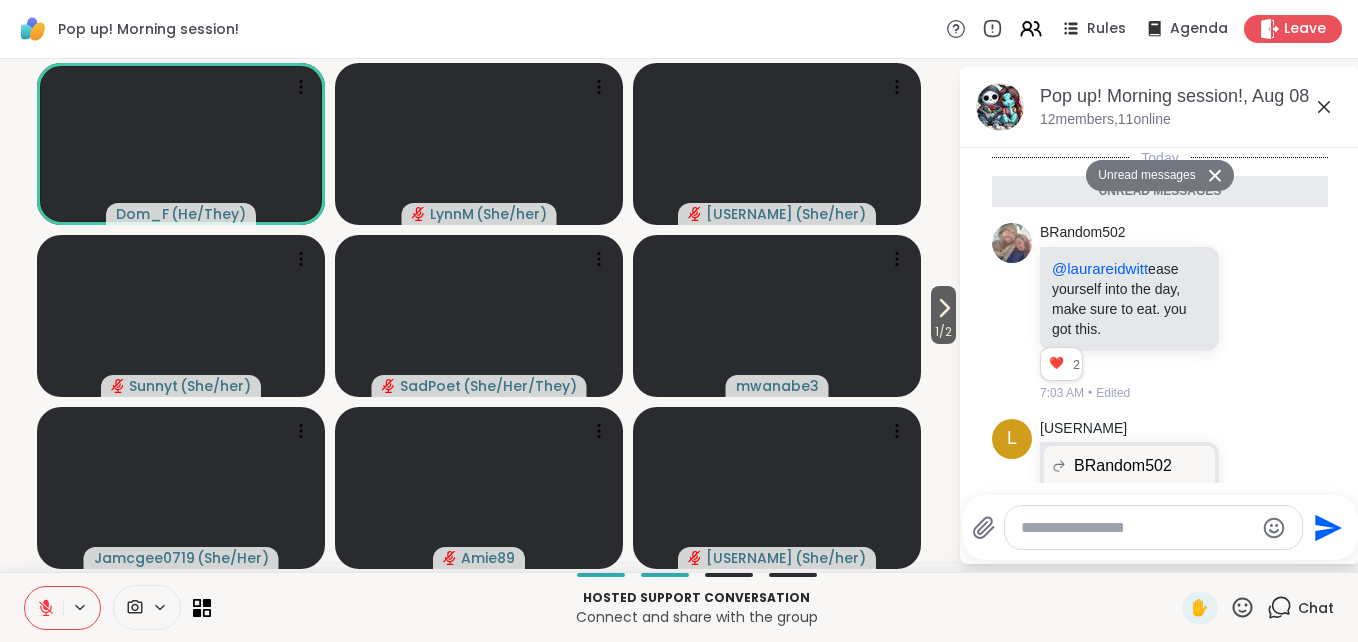 scroll, scrollTop: 1168, scrollLeft: 0, axis: vertical 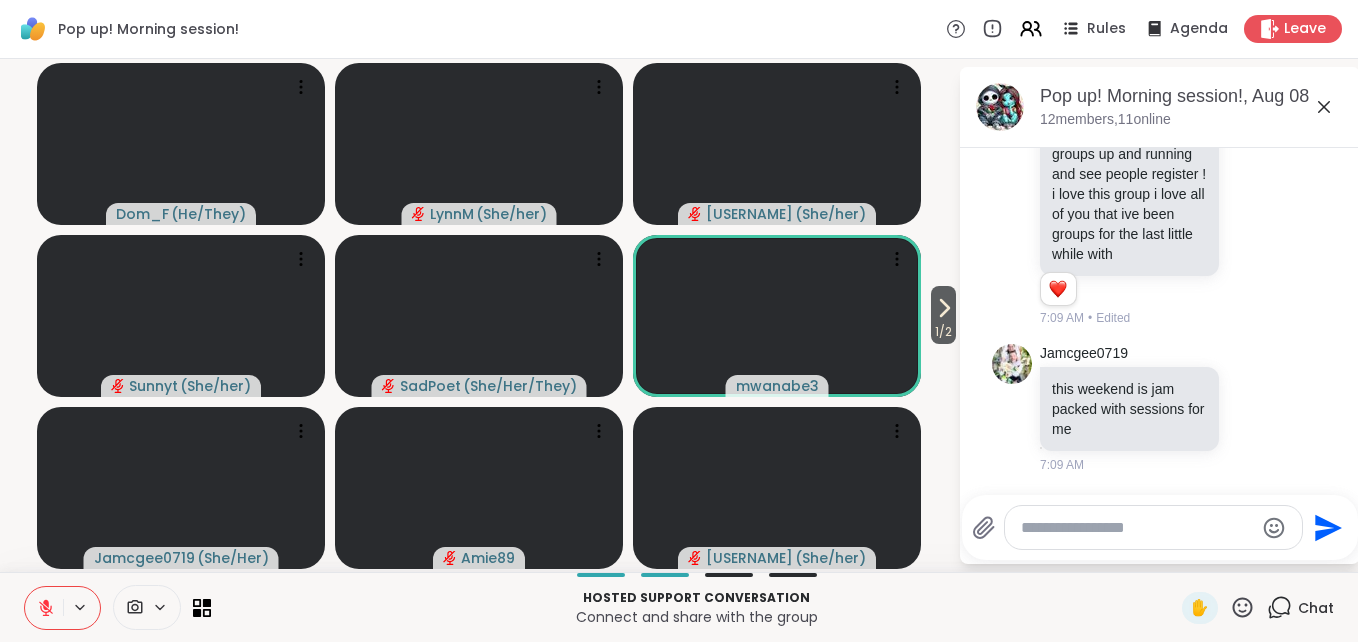 click 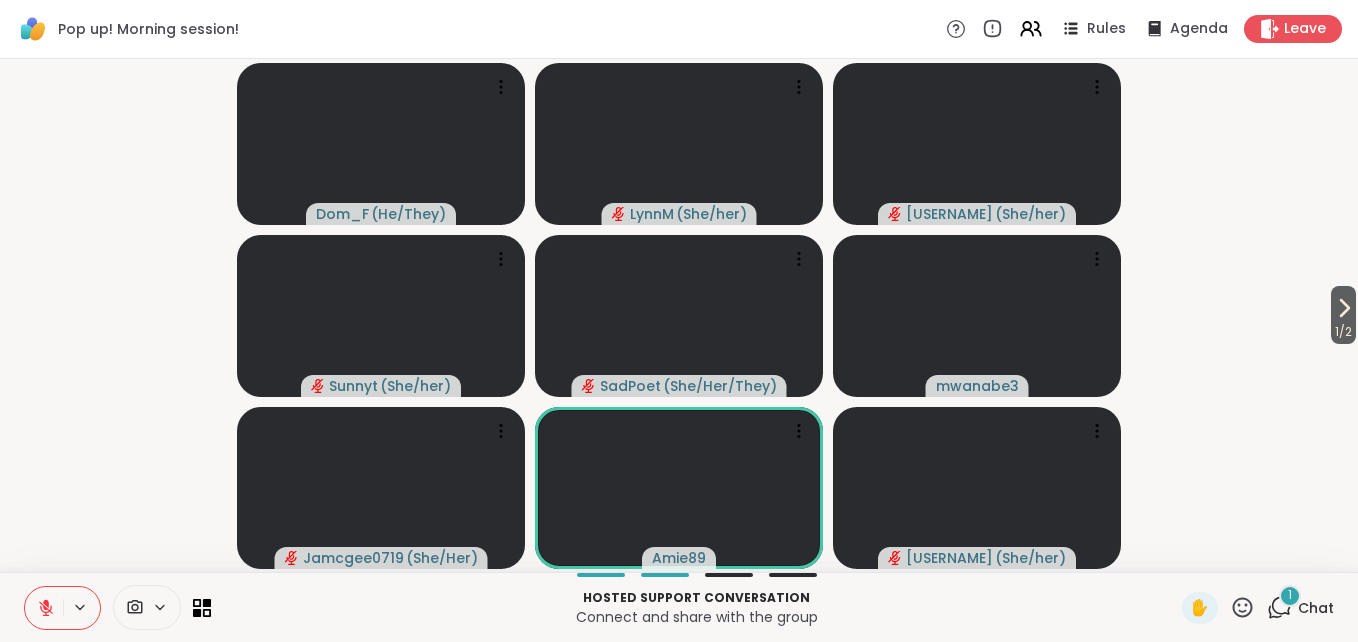 click 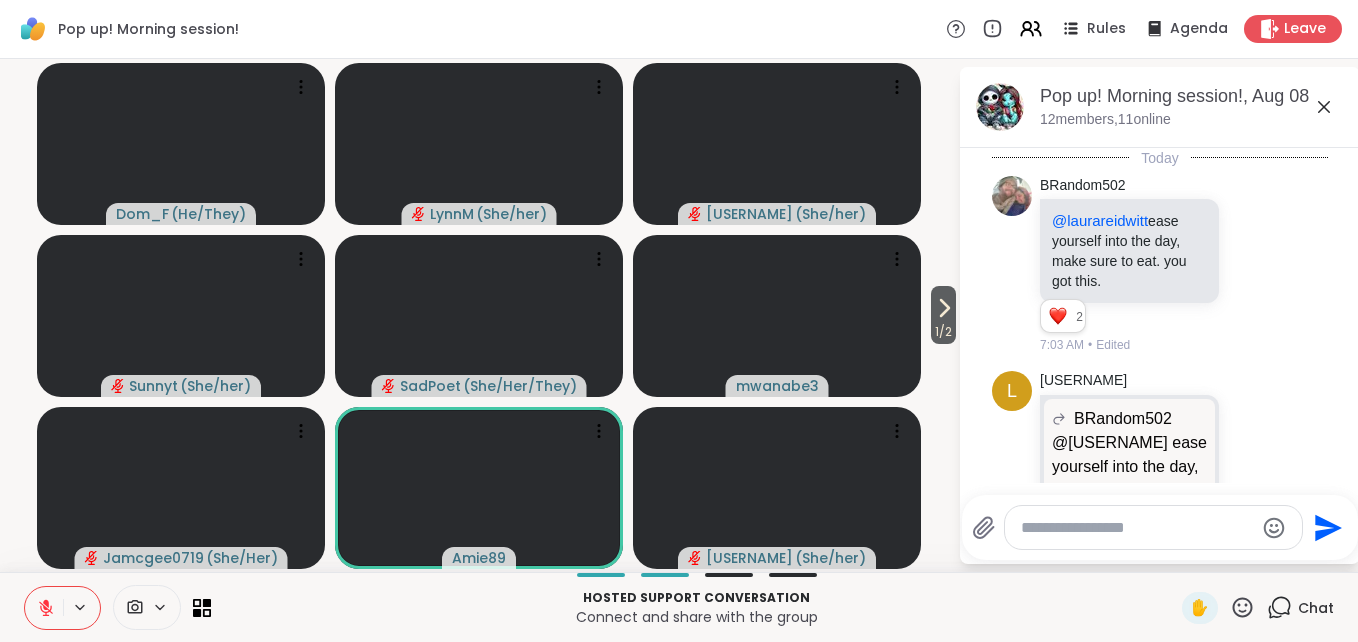 scroll, scrollTop: 1490, scrollLeft: 0, axis: vertical 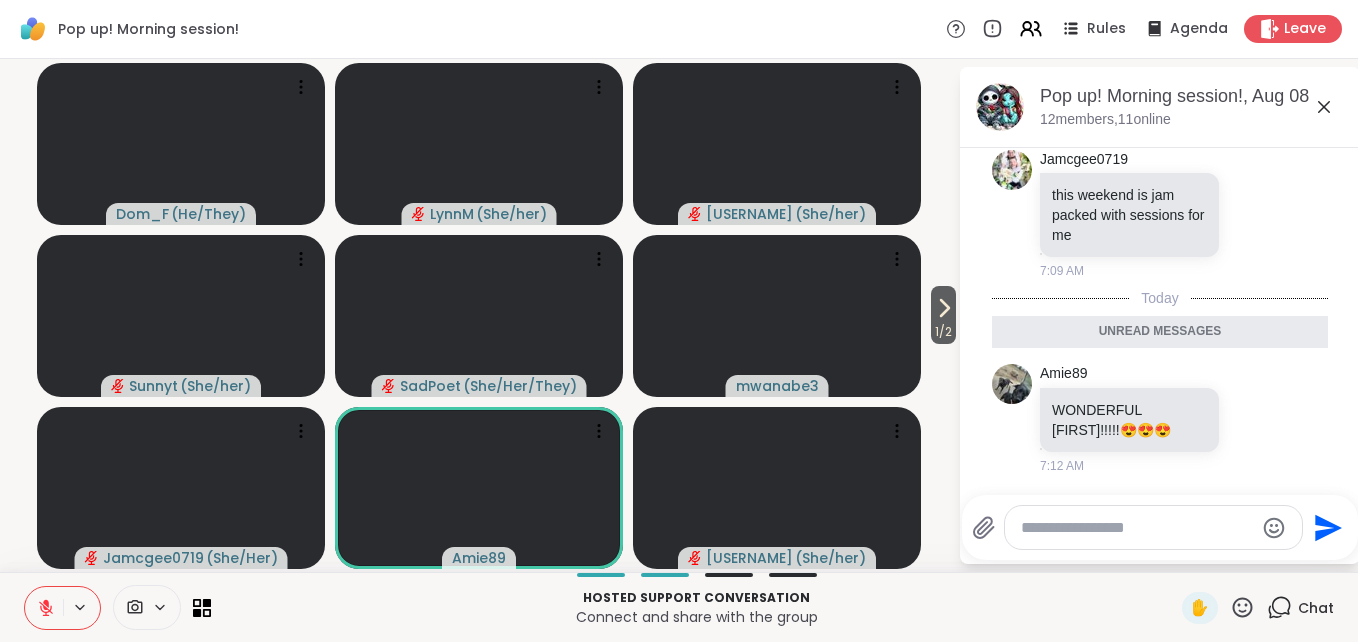 click at bounding box center [1137, 528] 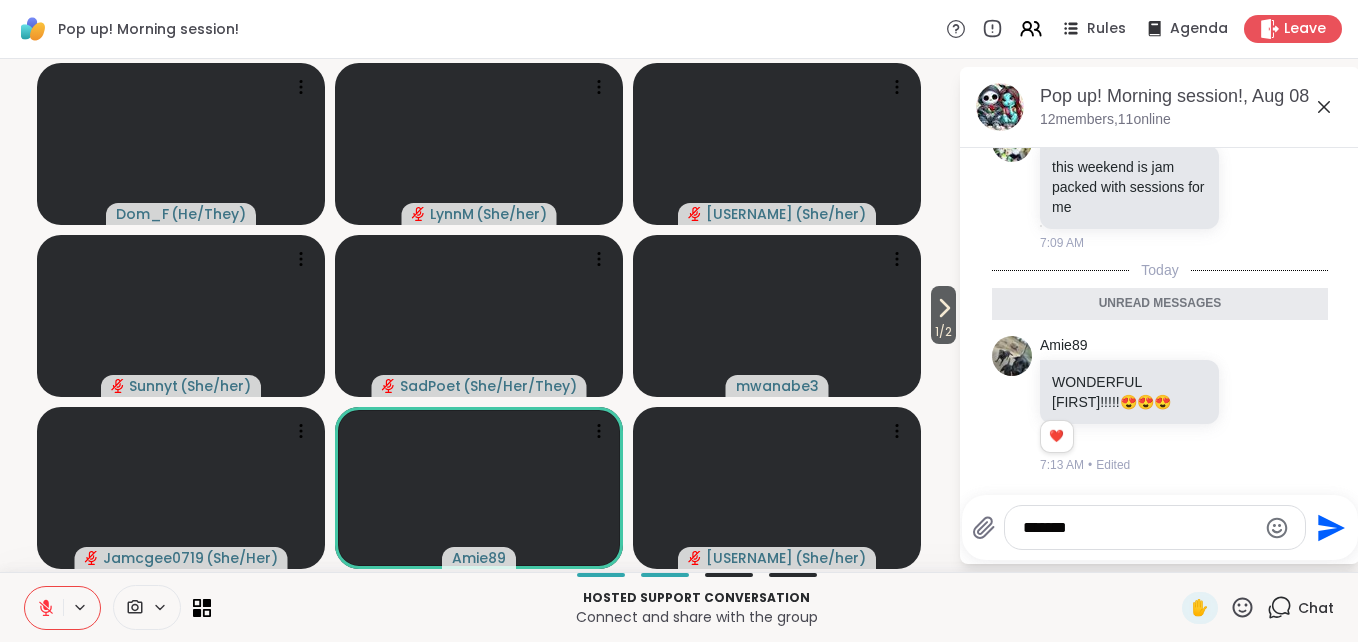 scroll, scrollTop: 1518, scrollLeft: 0, axis: vertical 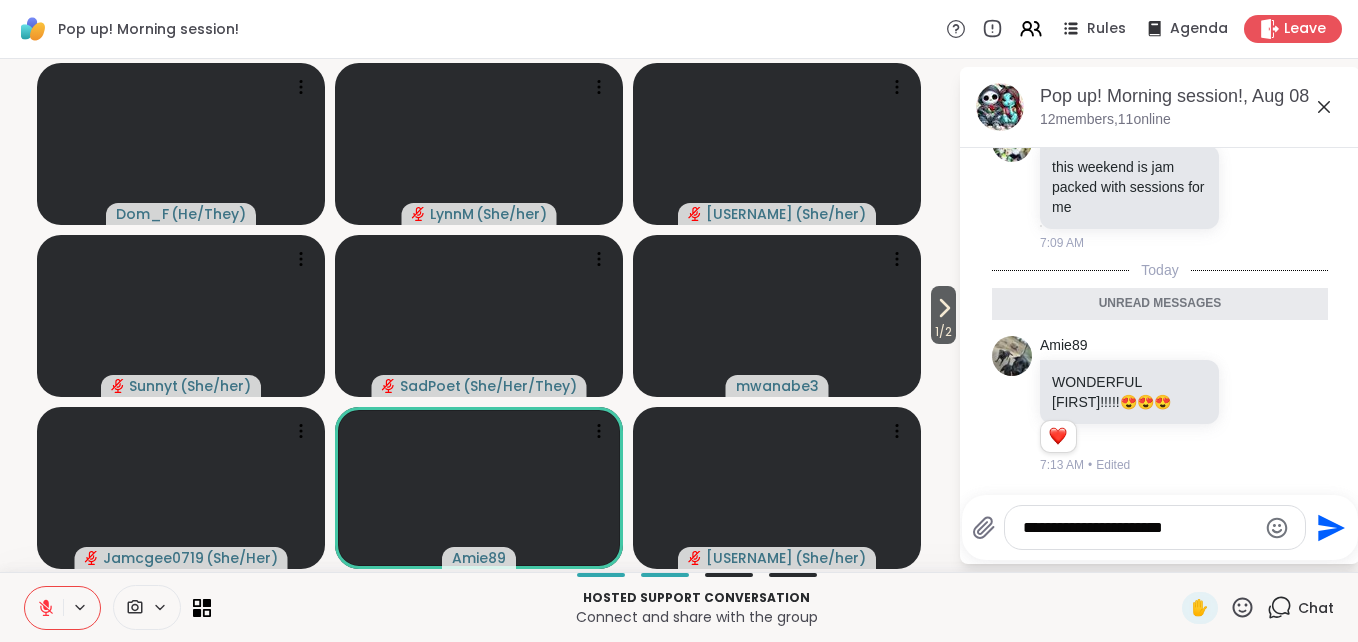 type on "**********" 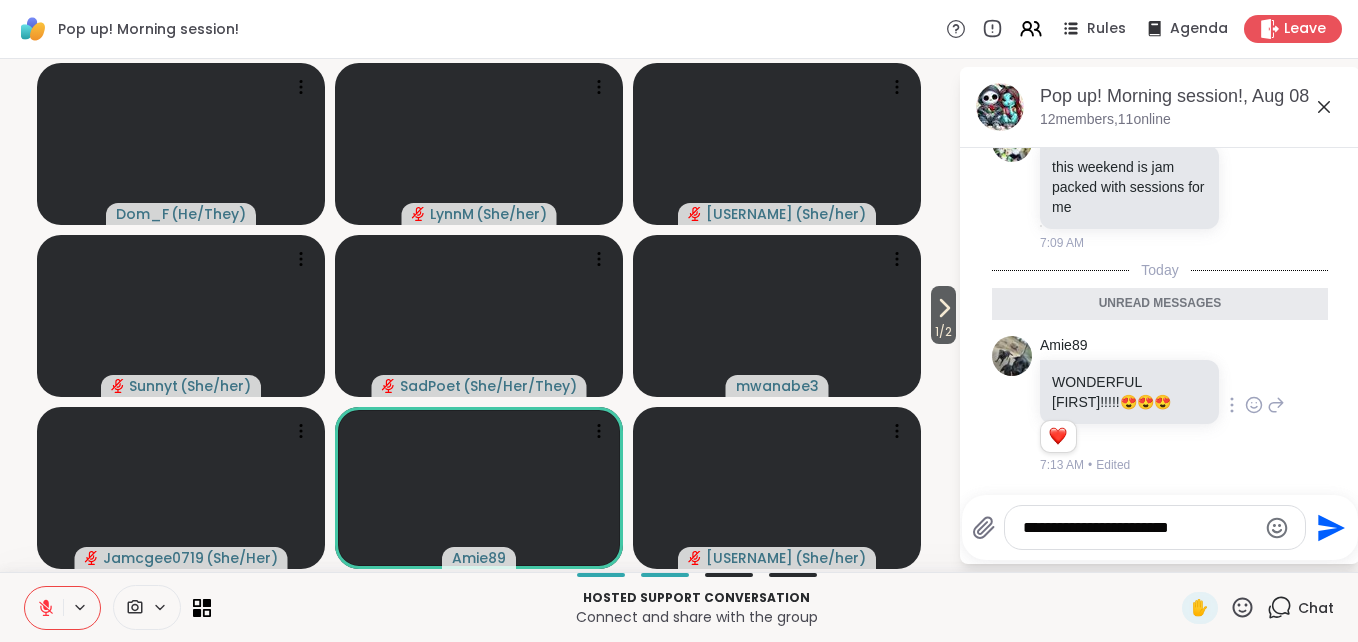 type 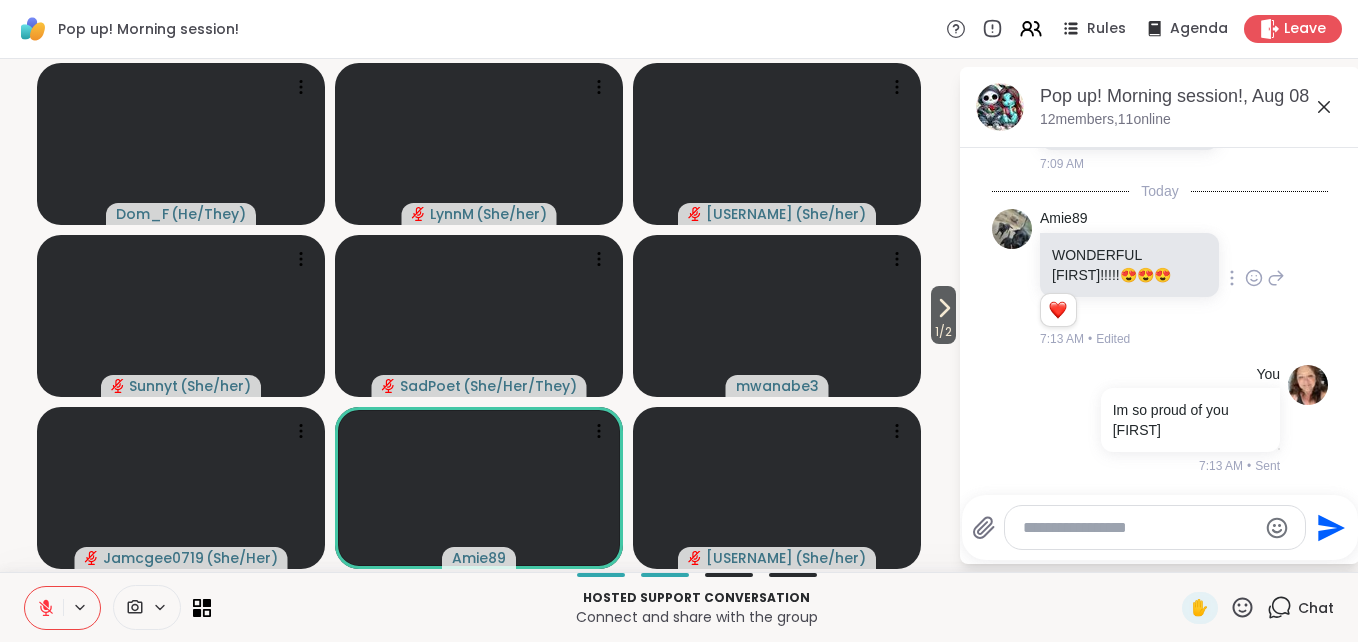 scroll, scrollTop: 1597, scrollLeft: 0, axis: vertical 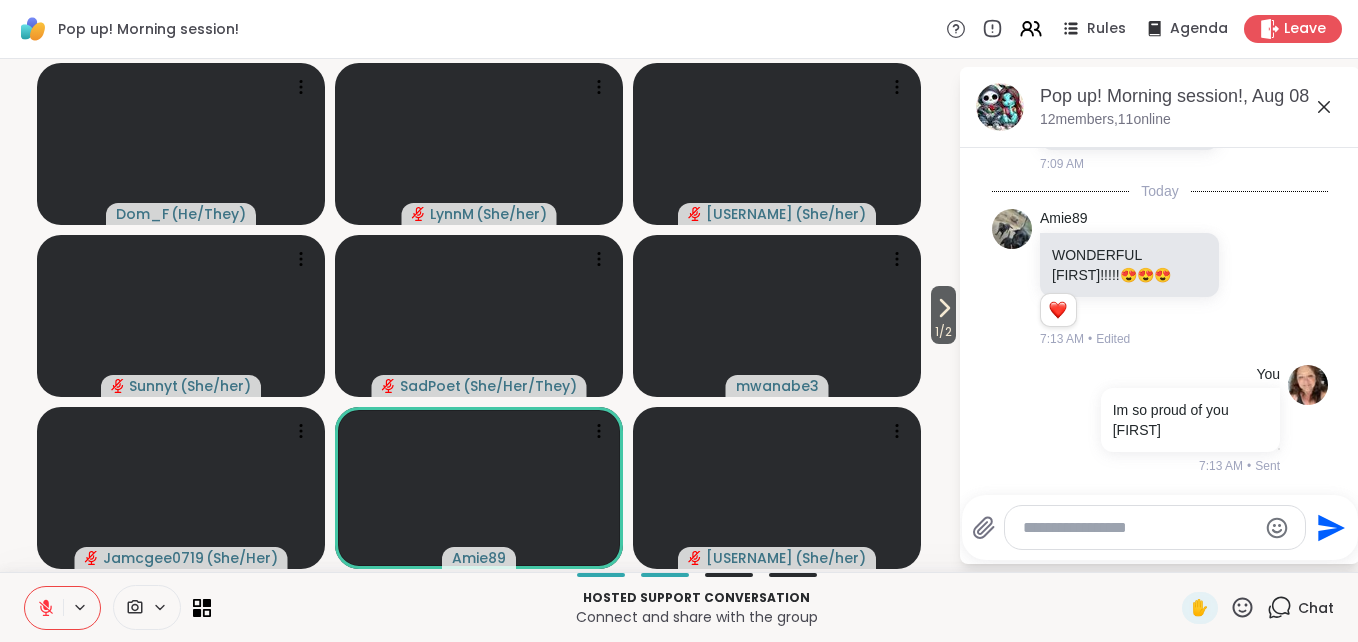 click 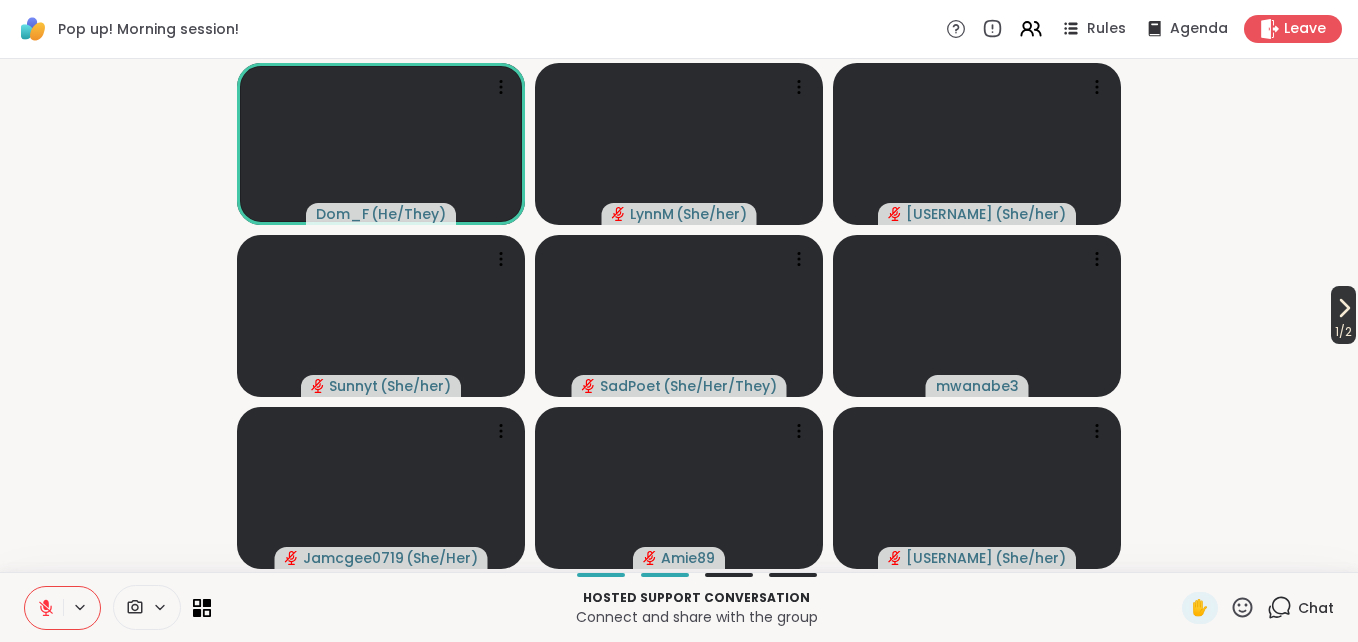 click 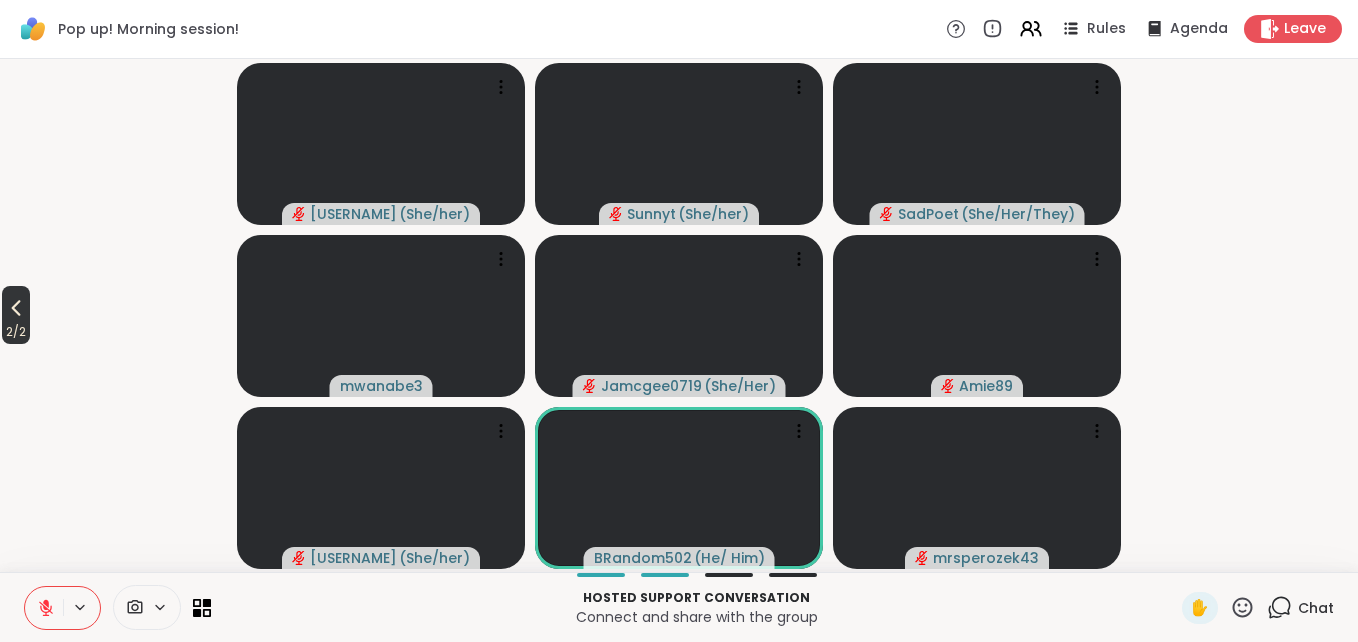 click 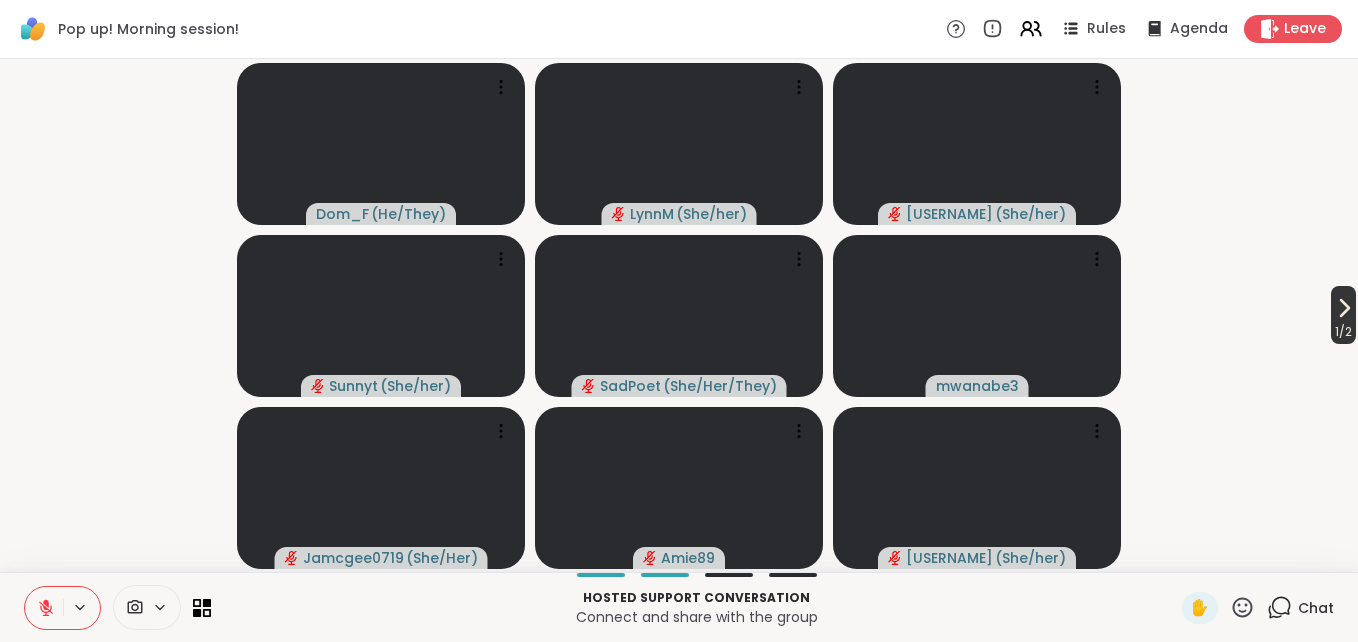 click 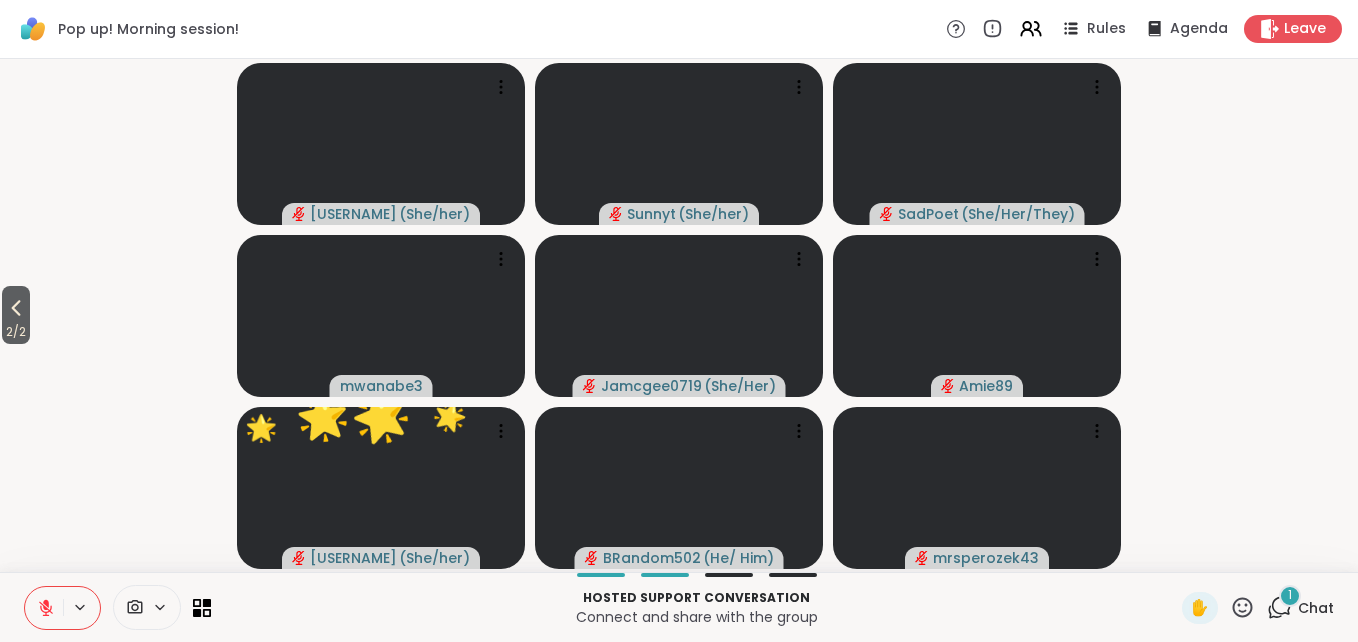 click 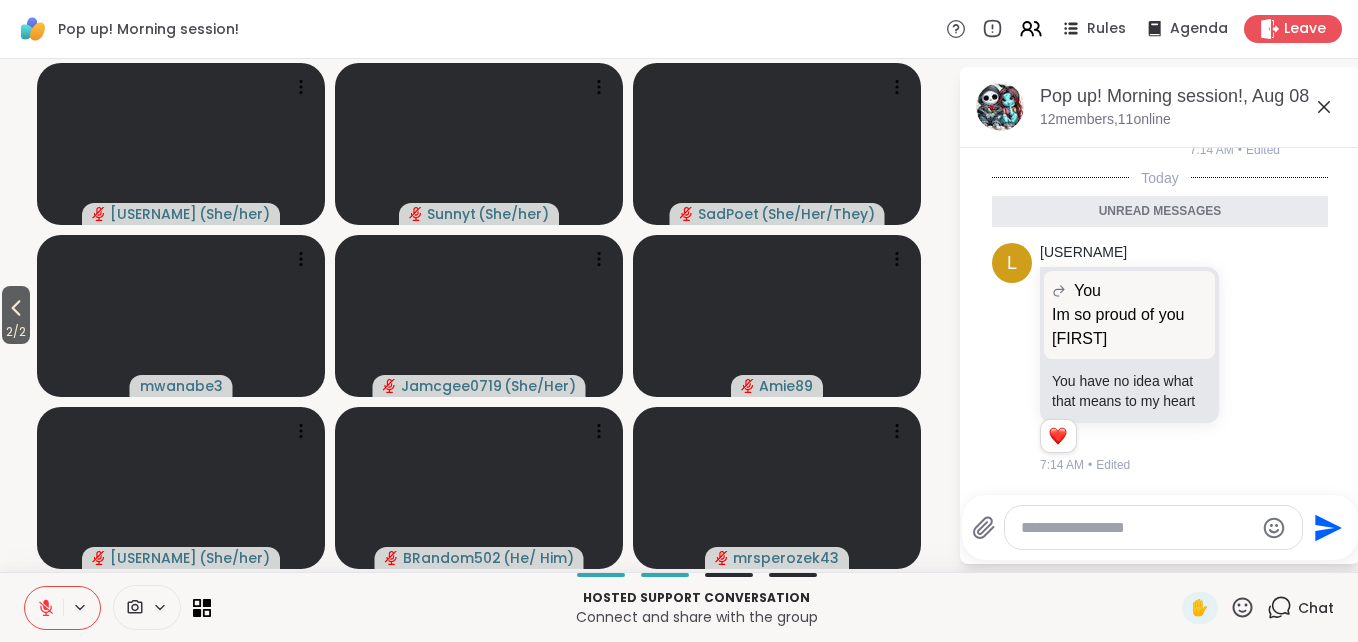 scroll, scrollTop: 1941, scrollLeft: 0, axis: vertical 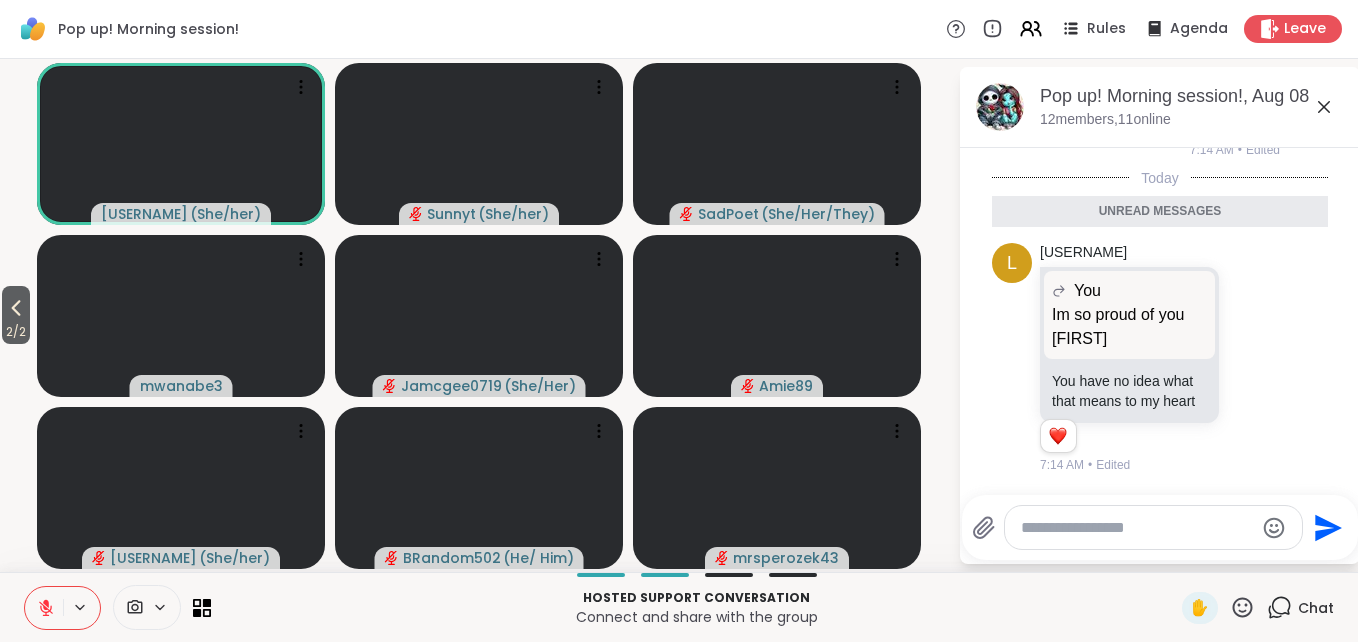 click 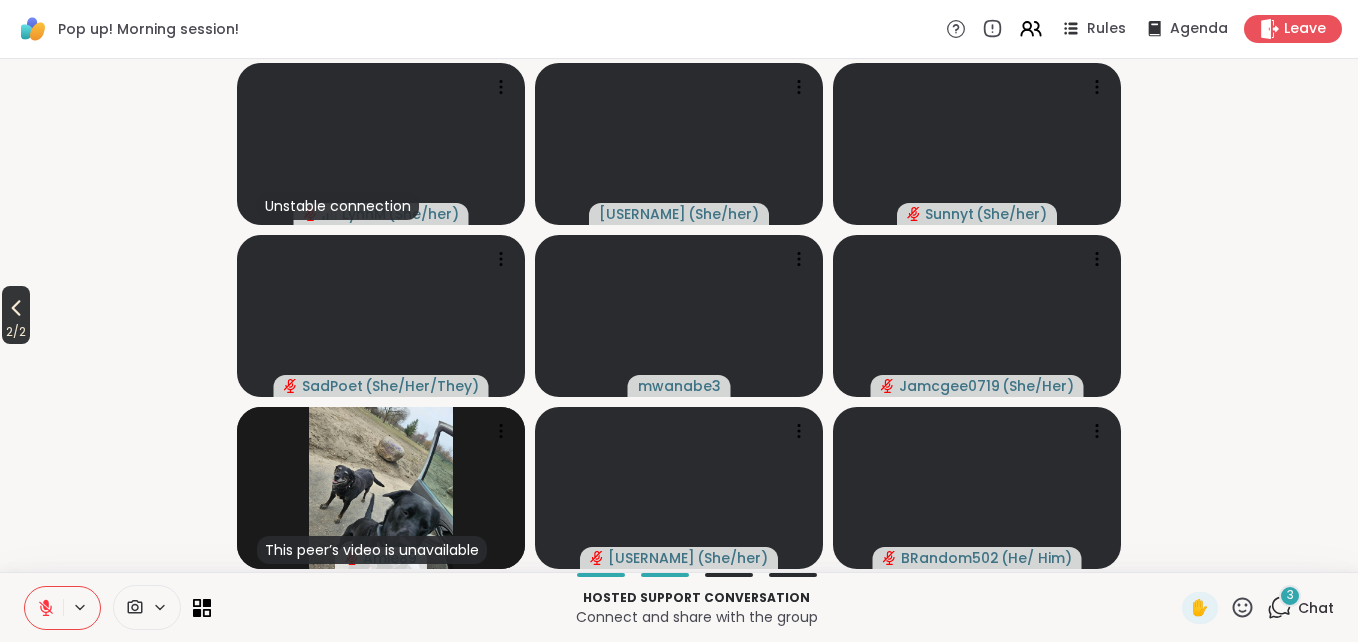 click 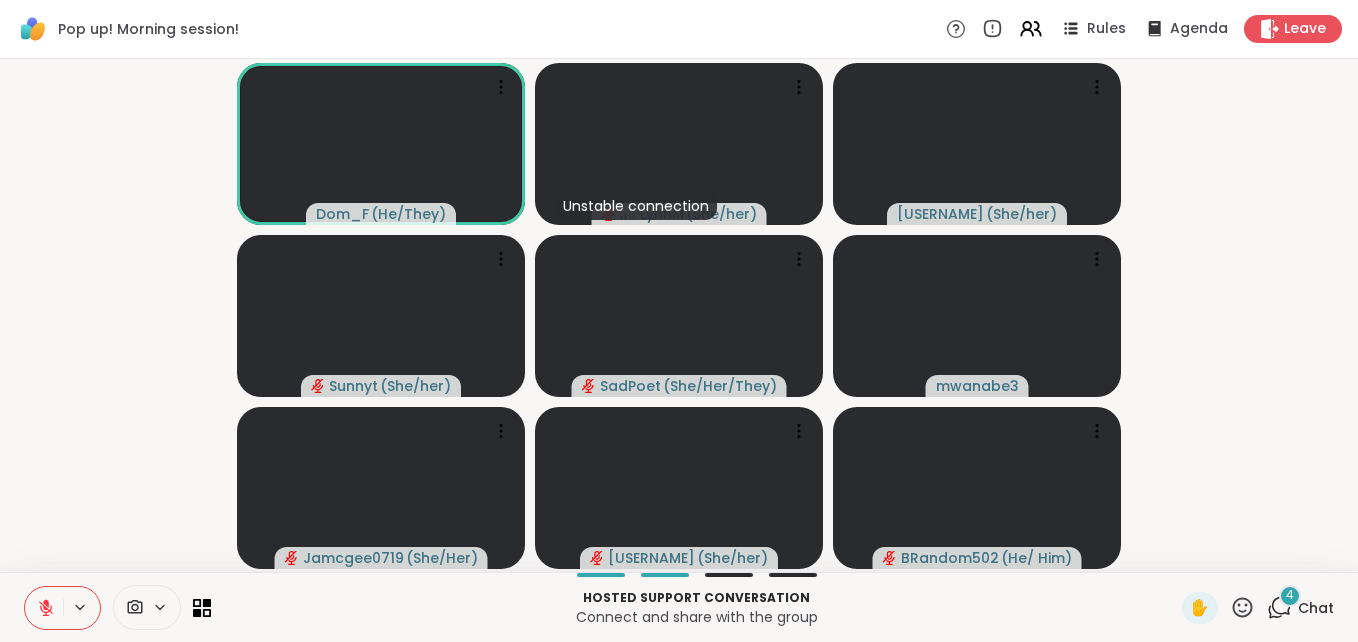click 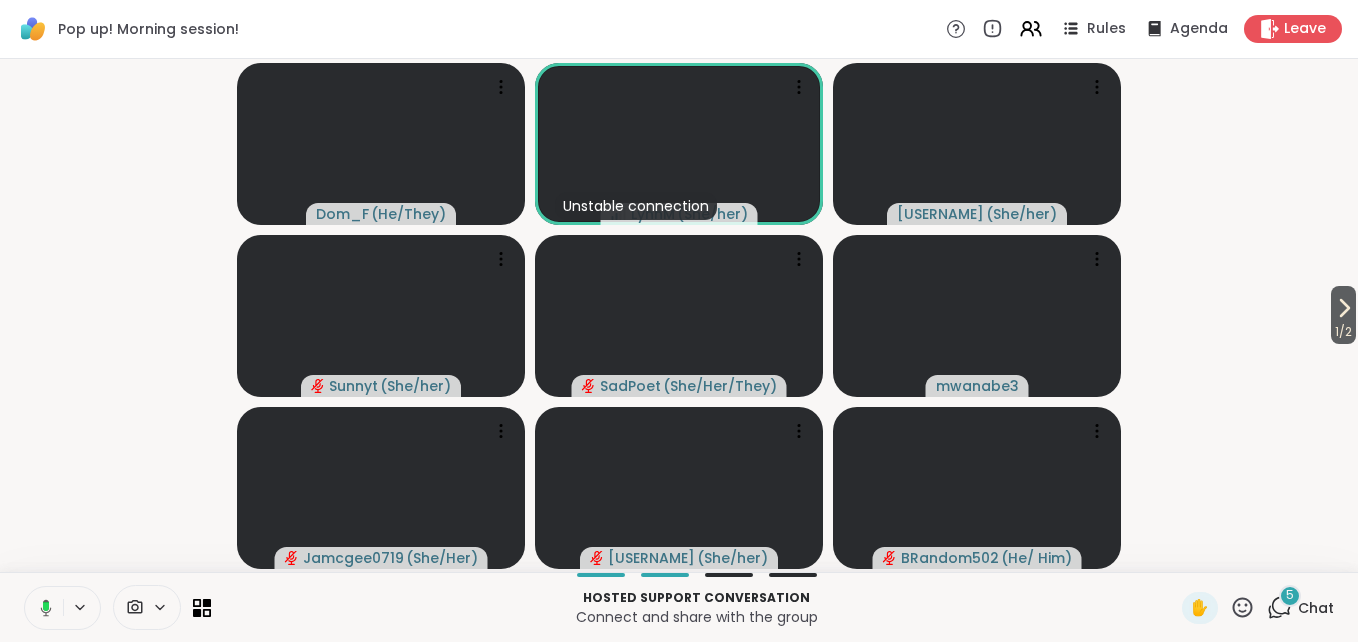click 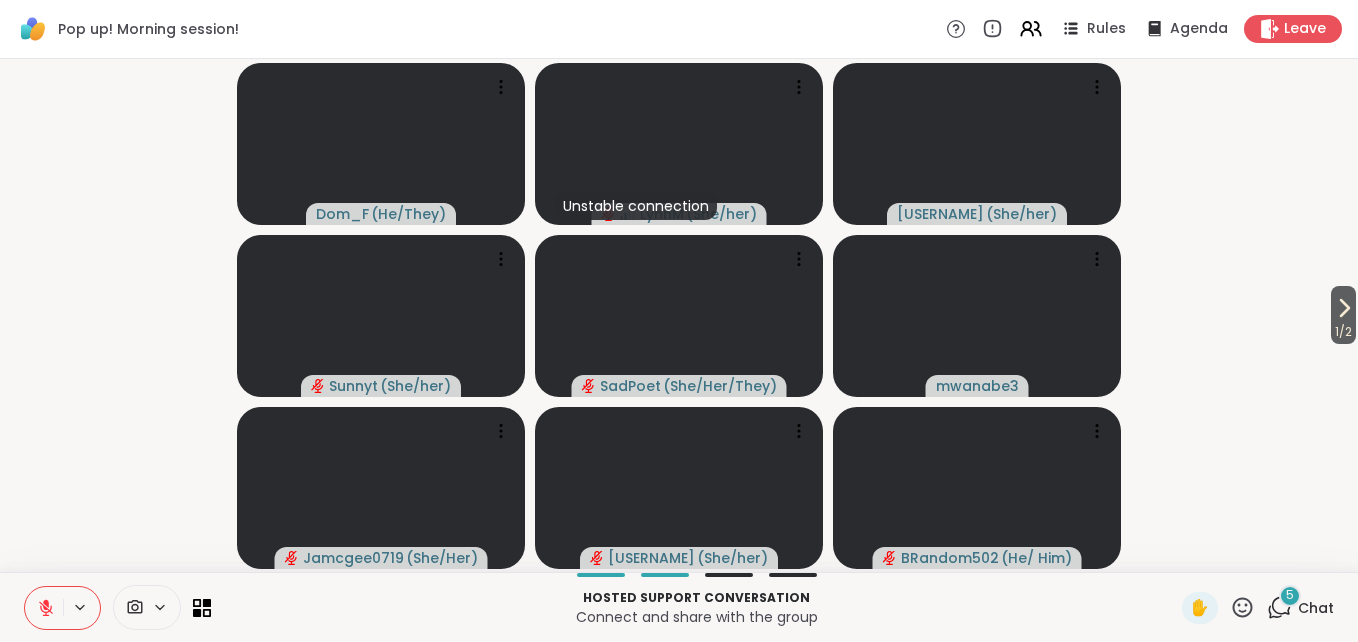 click on "Chat" at bounding box center (1316, 608) 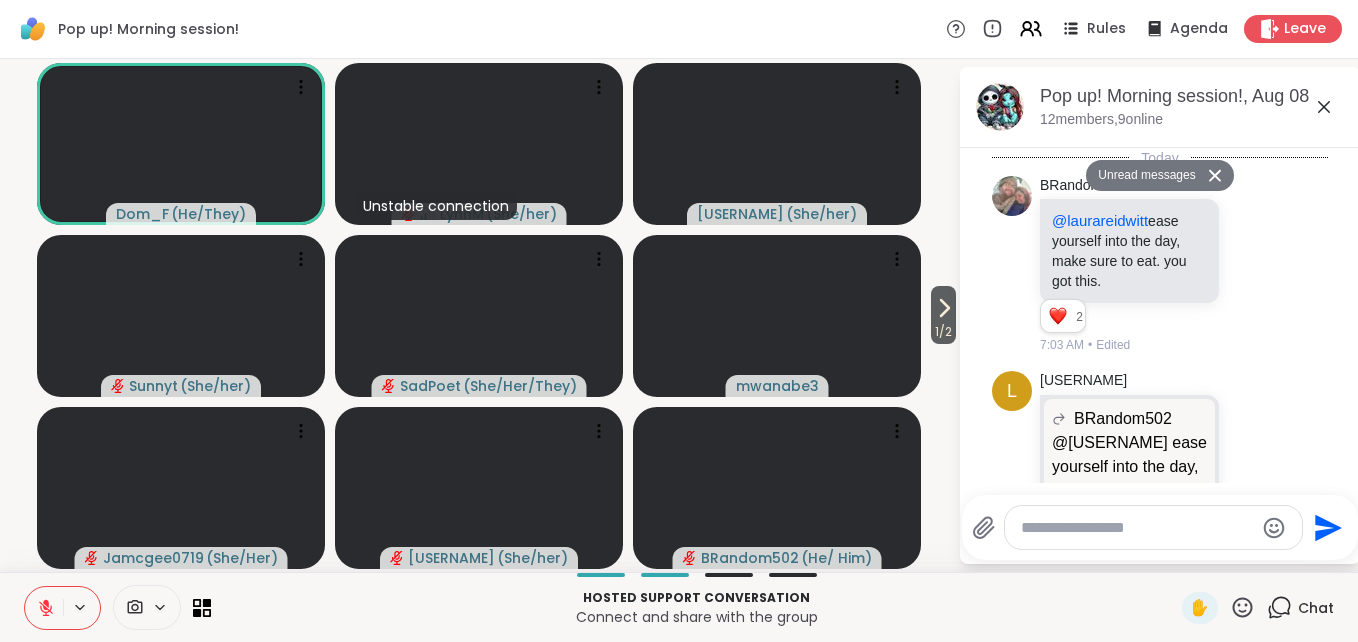 scroll, scrollTop: 2714, scrollLeft: 0, axis: vertical 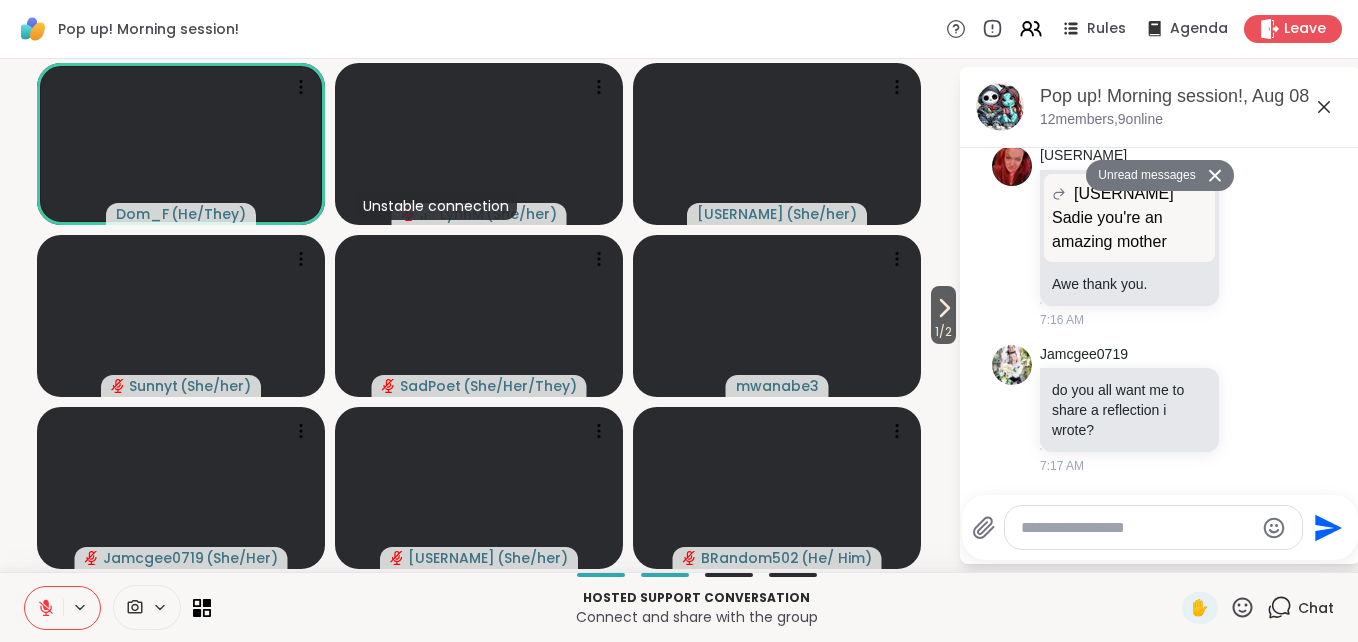click at bounding box center [1153, 527] 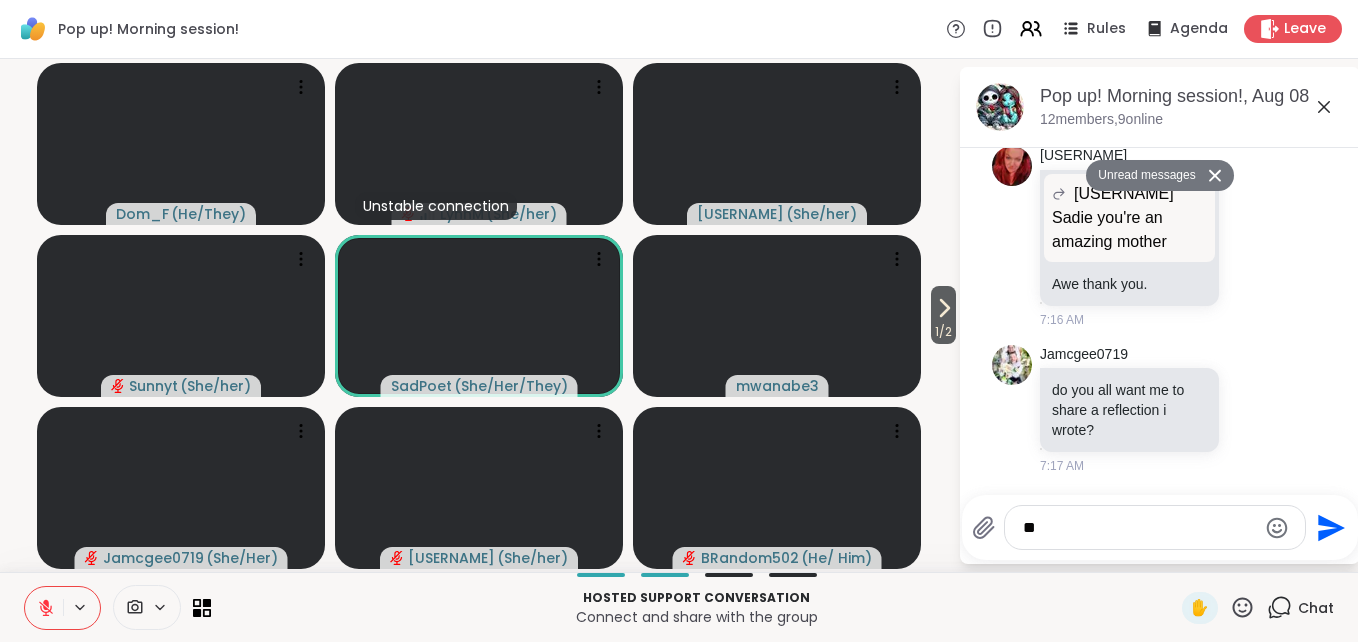 type on "***" 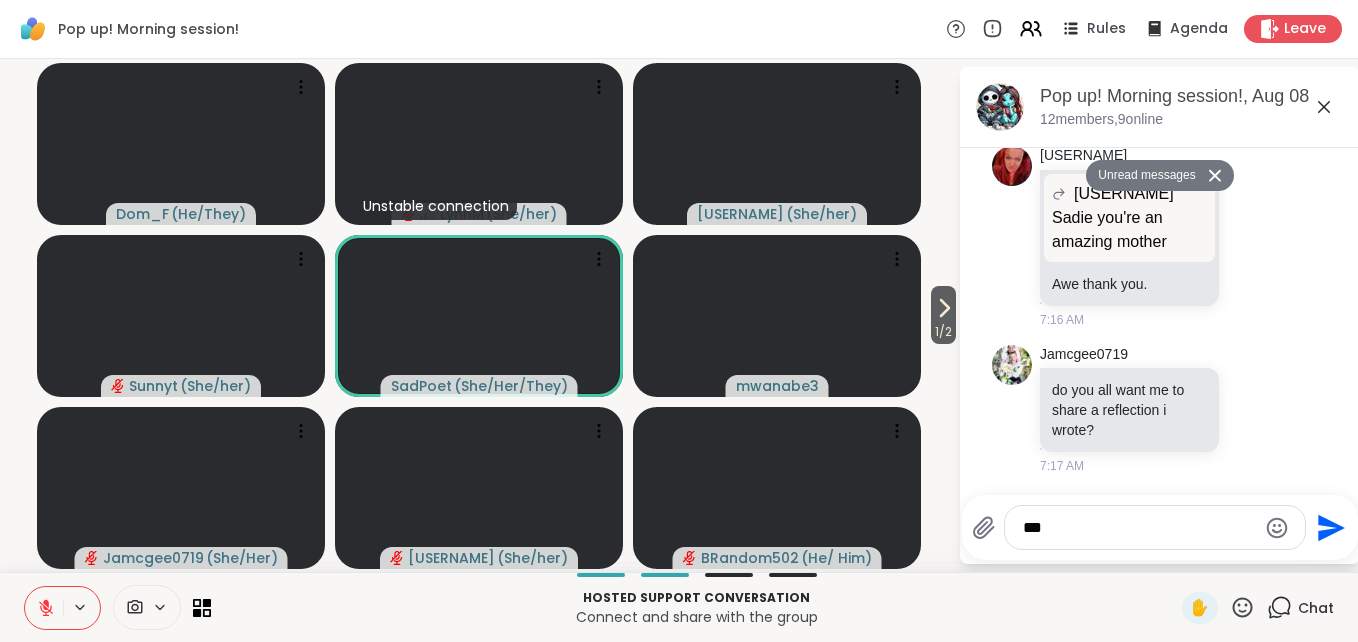 type 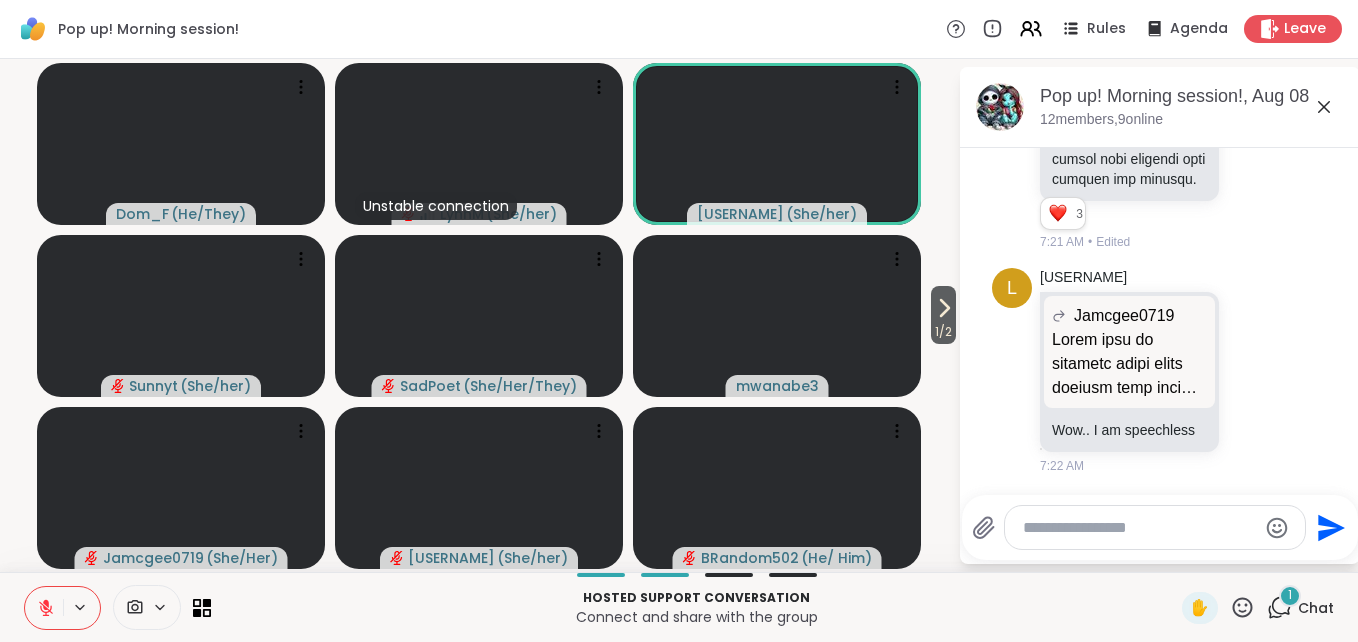scroll, scrollTop: 5349, scrollLeft: 0, axis: vertical 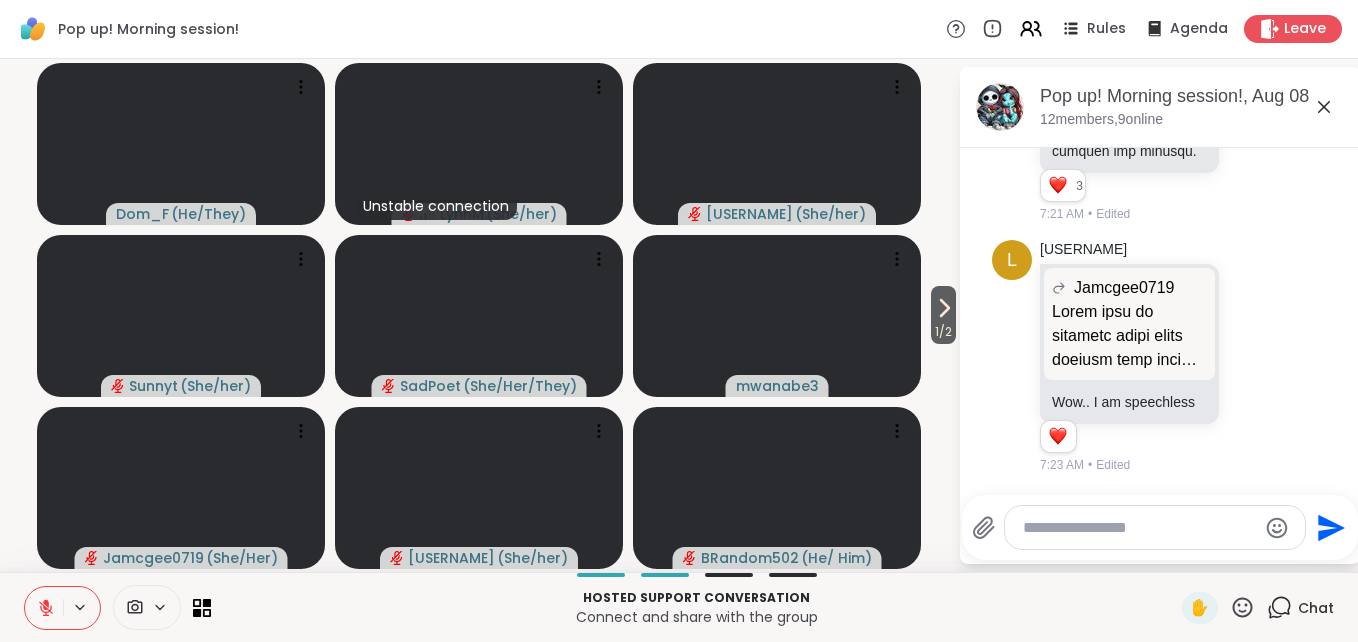 click 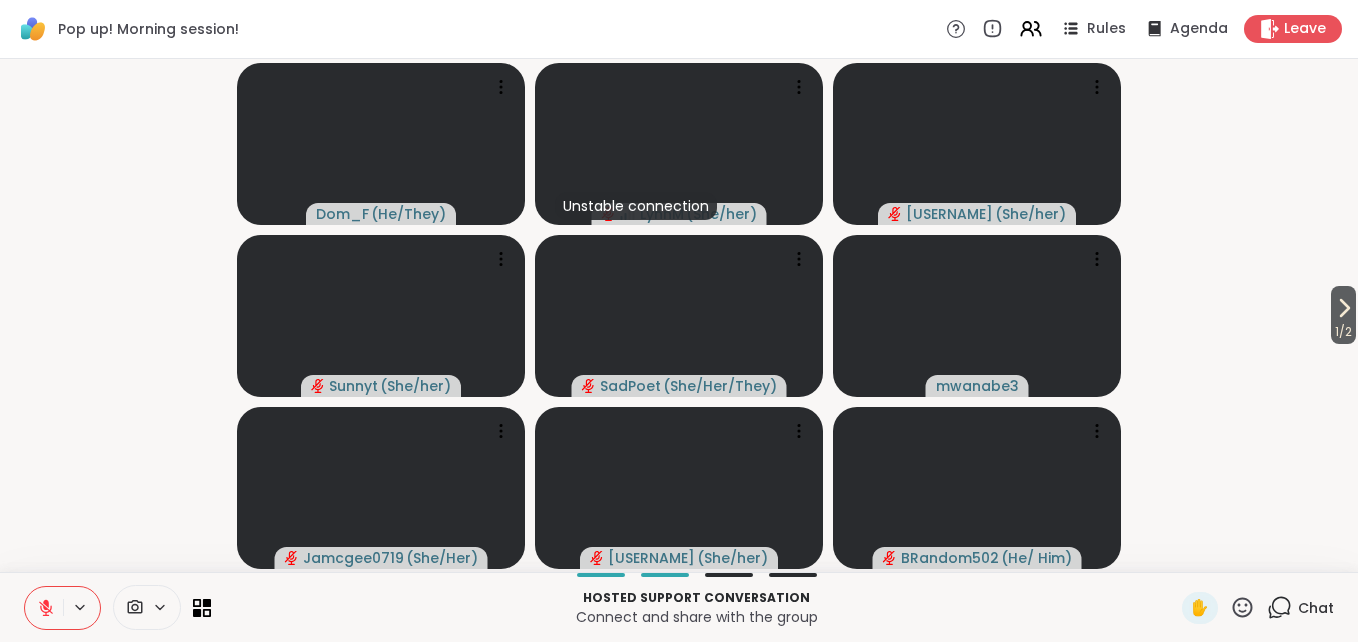 click on "1  /  2" at bounding box center (1343, 332) 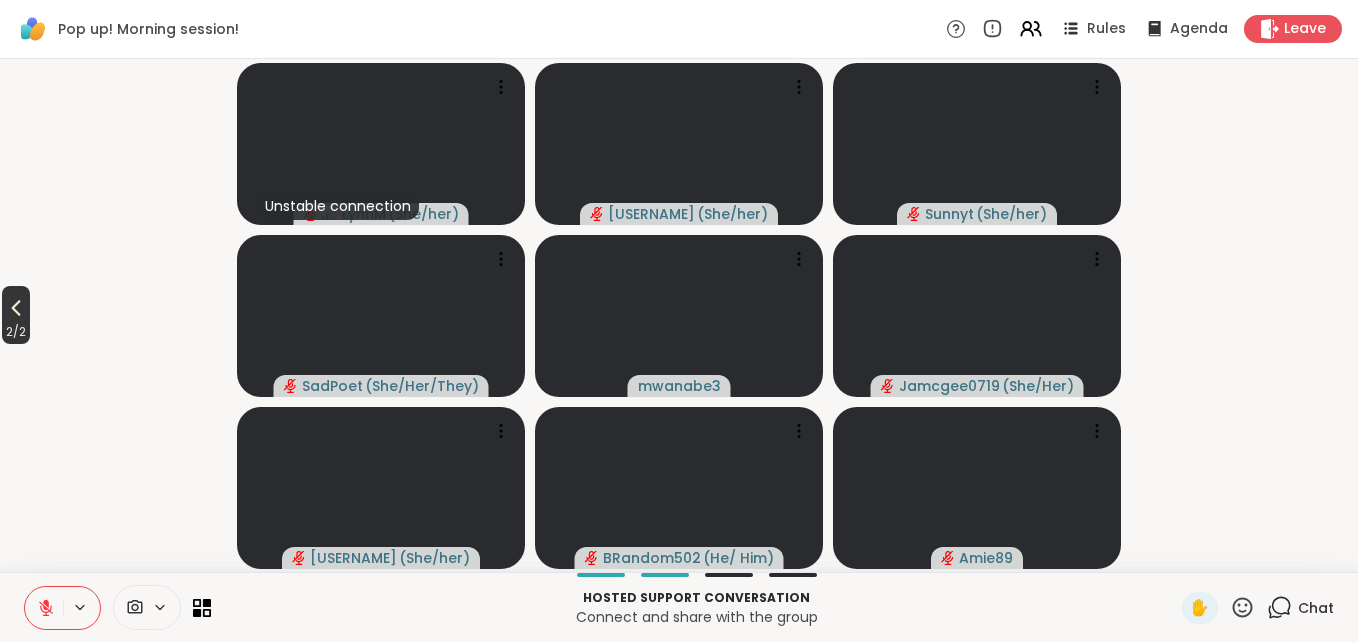 click 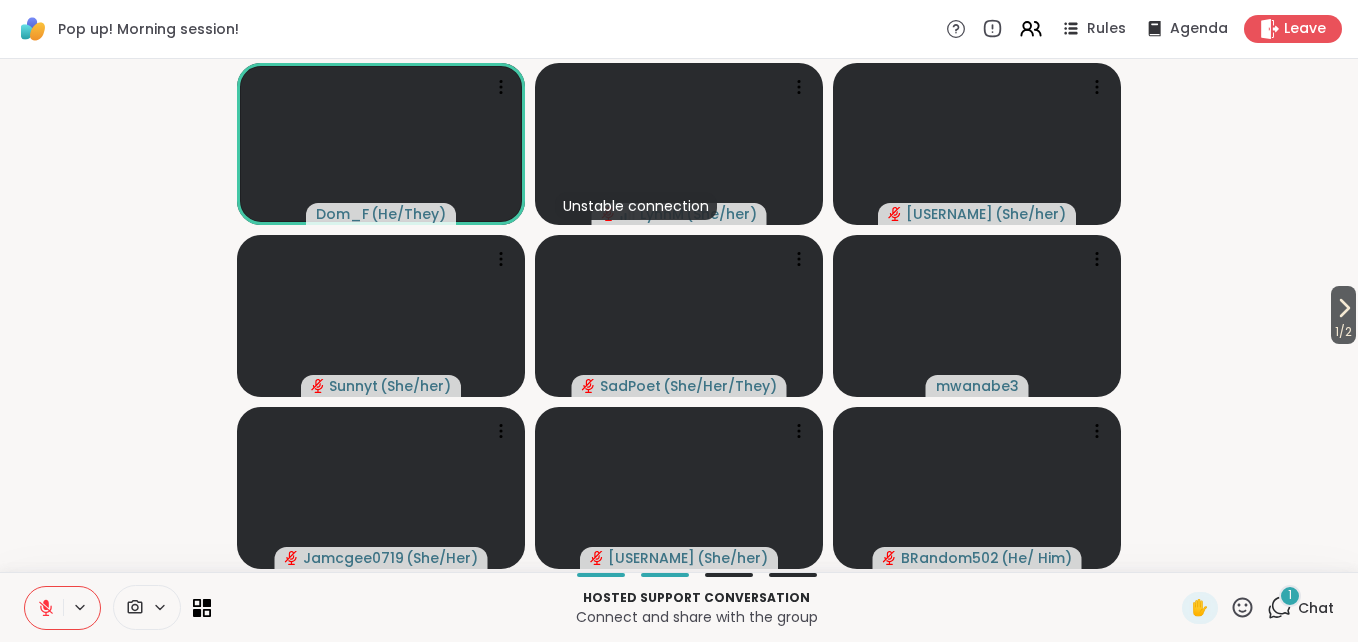 click 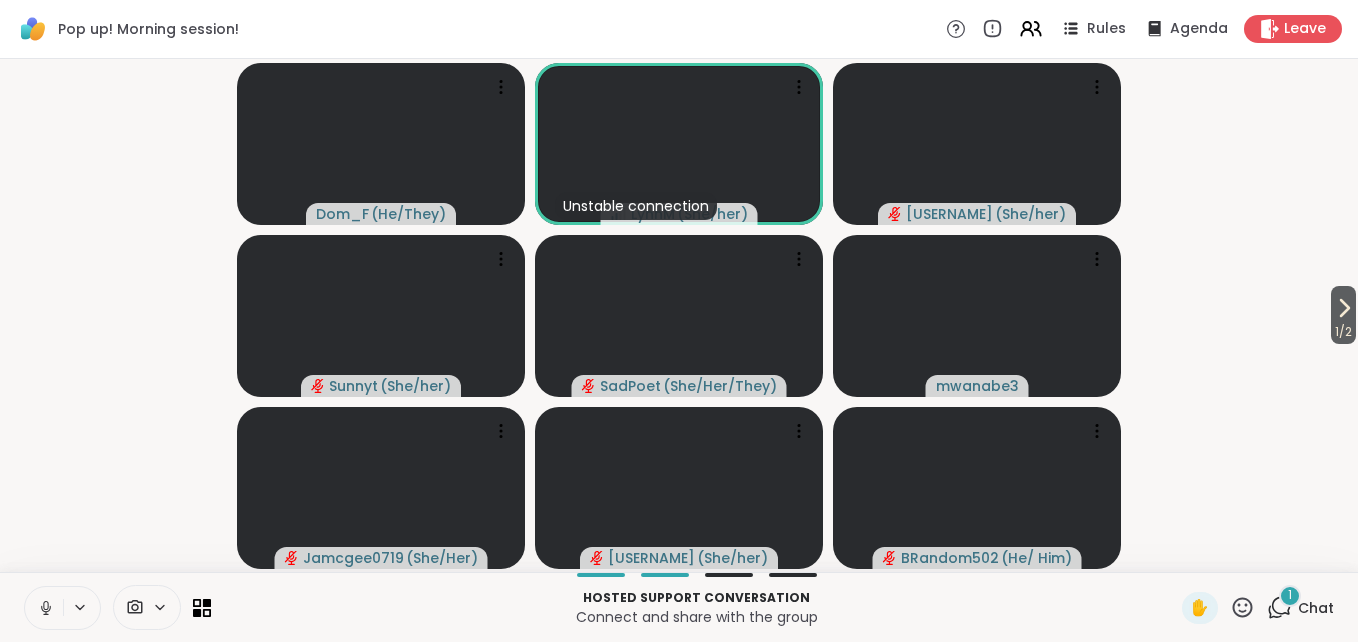 click 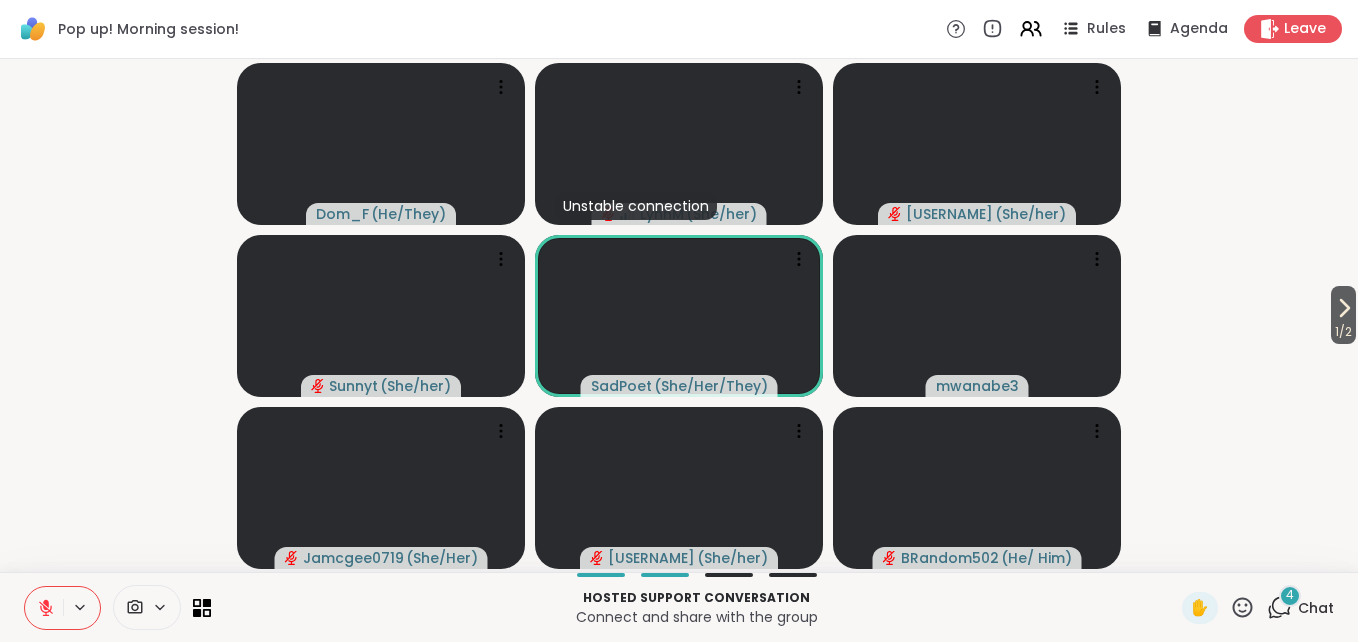 click 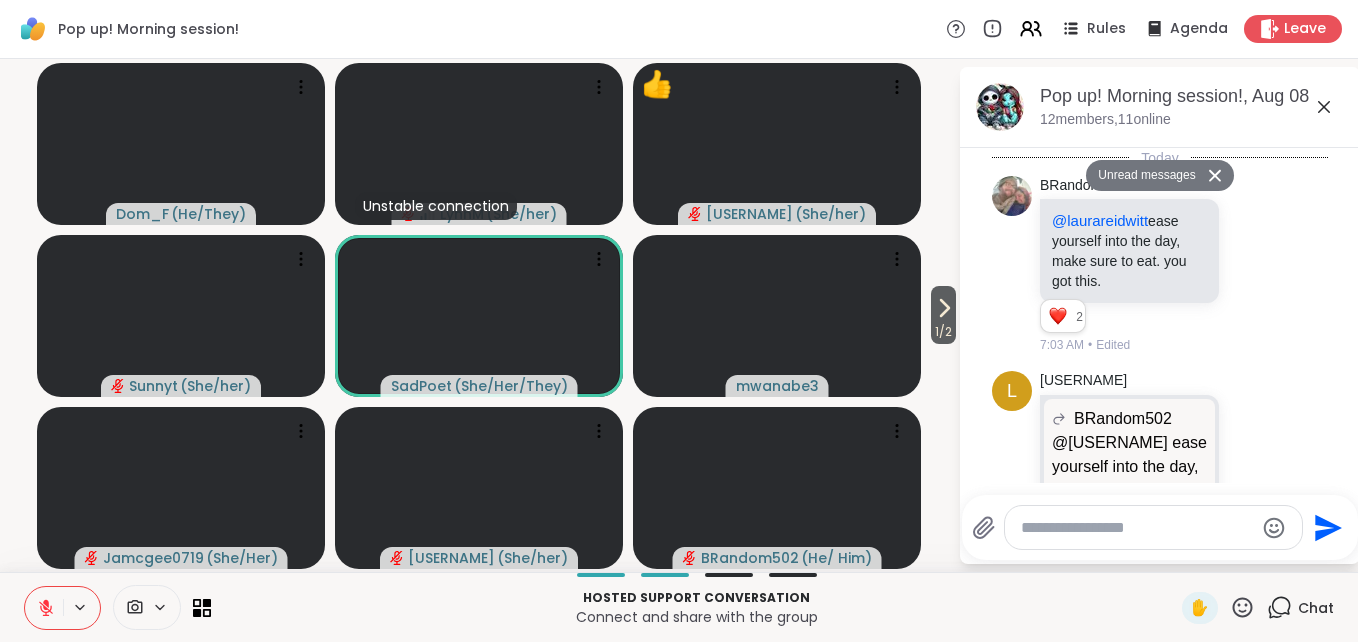 scroll, scrollTop: 6023, scrollLeft: 0, axis: vertical 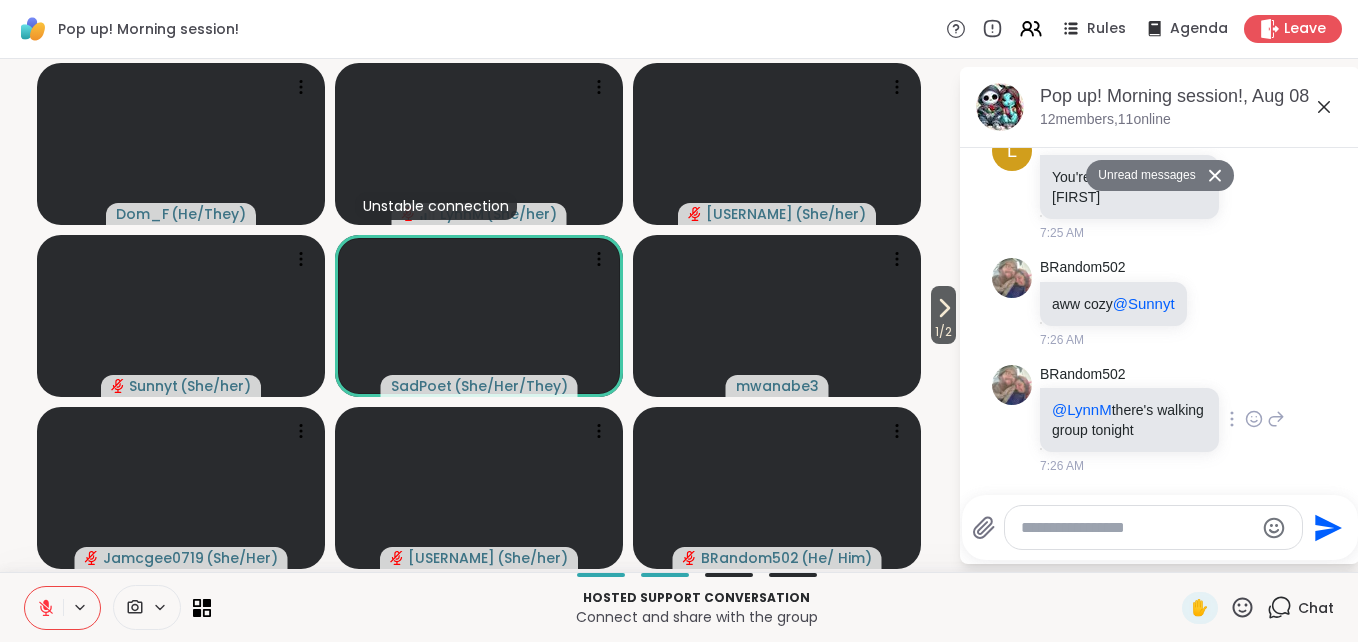 click 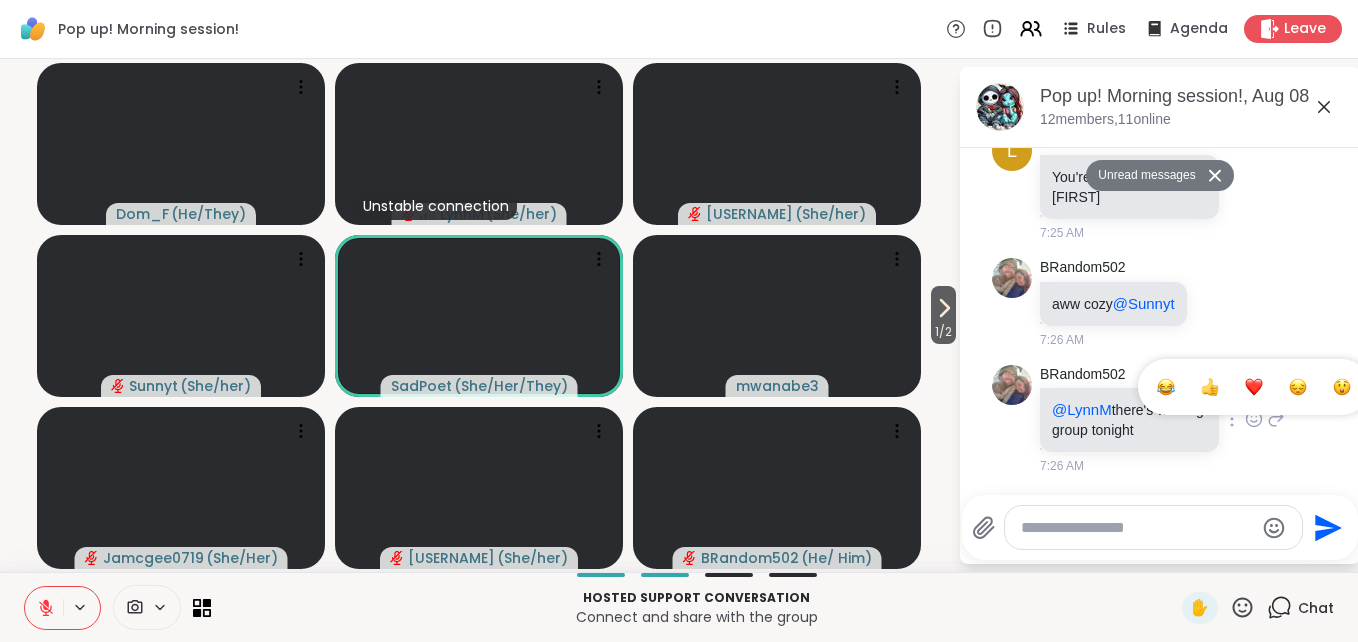 click at bounding box center (1254, 387) 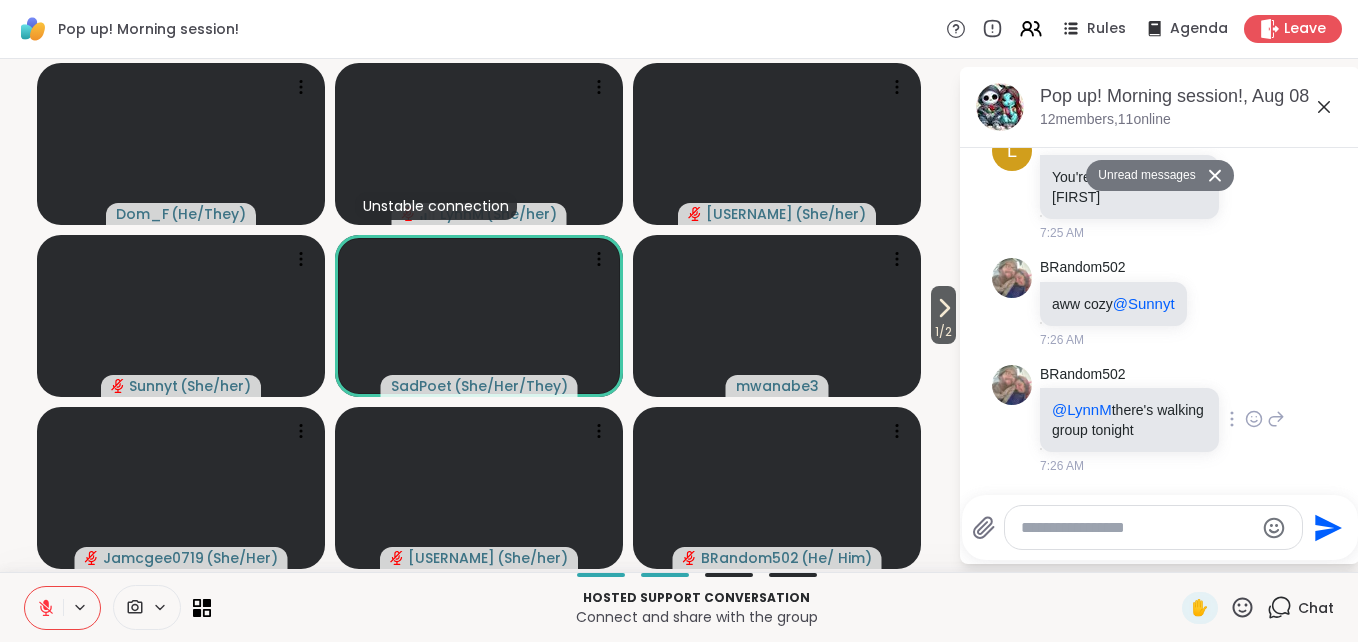 scroll, scrollTop: 6052, scrollLeft: 0, axis: vertical 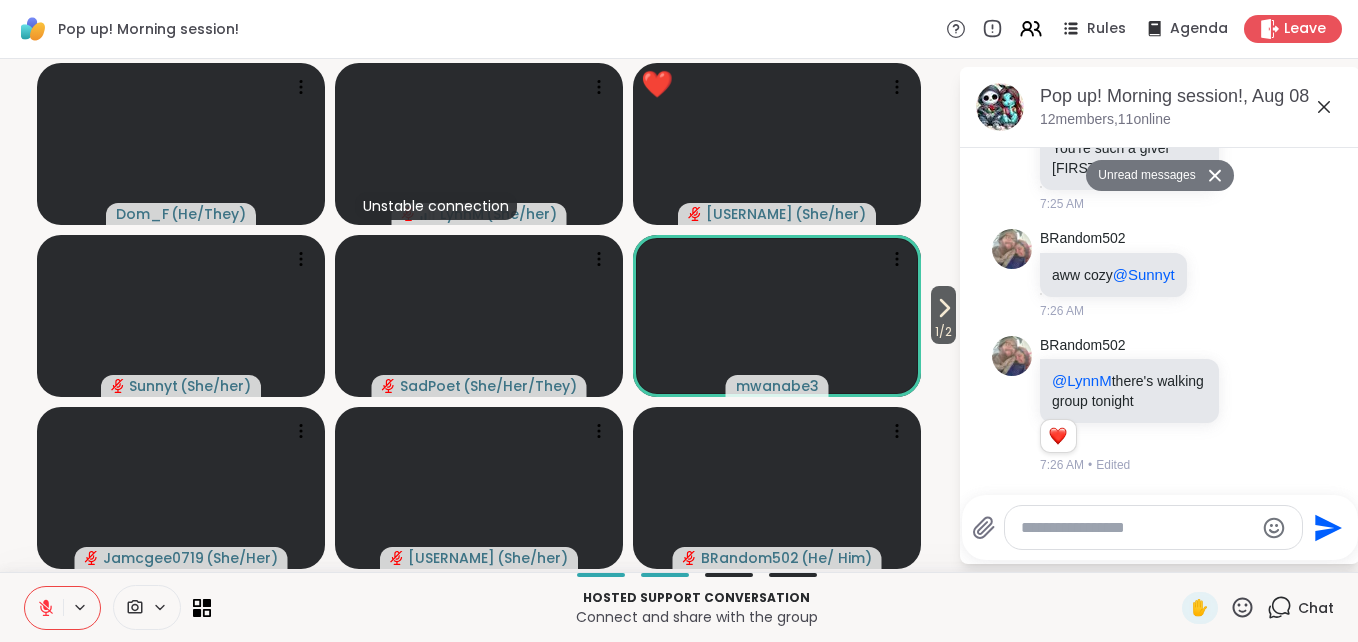 click 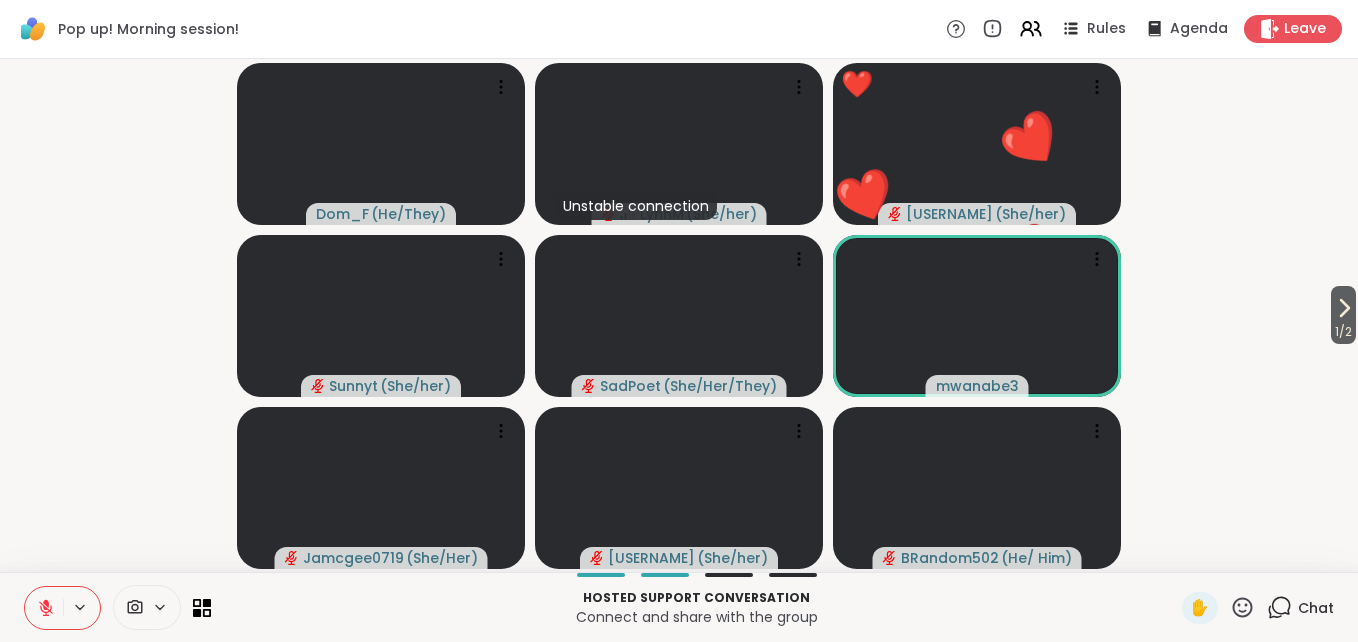 click 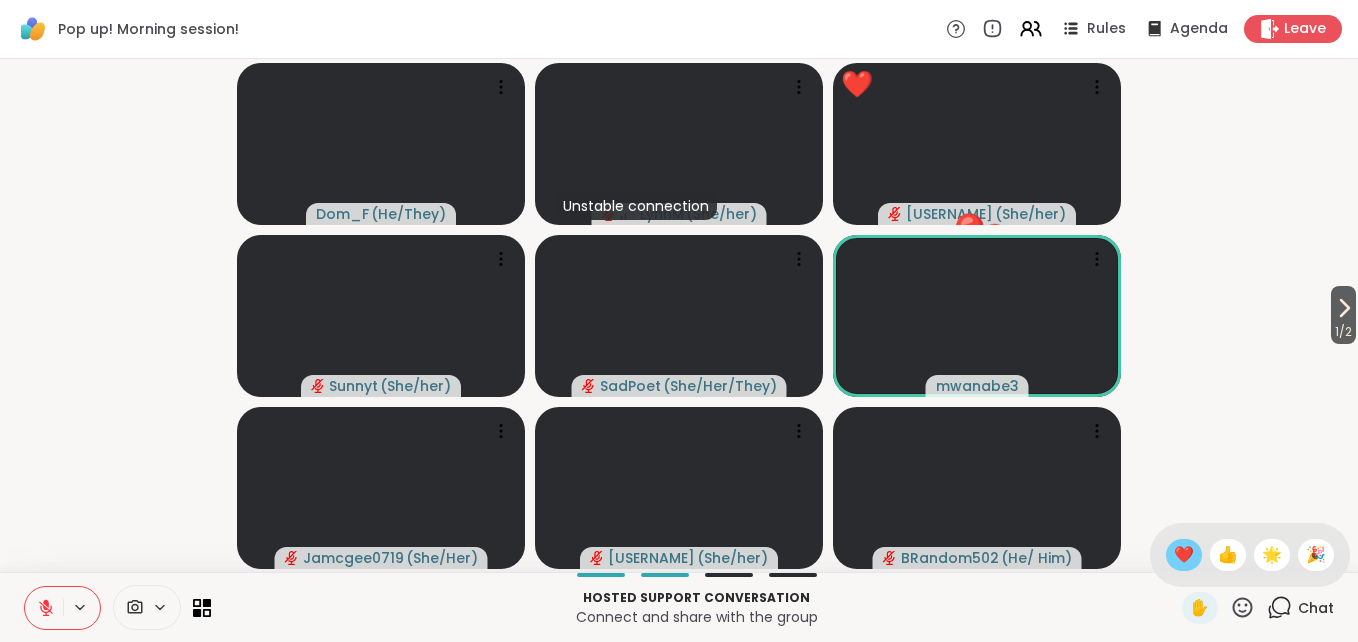 click on "❤️" at bounding box center (1184, 555) 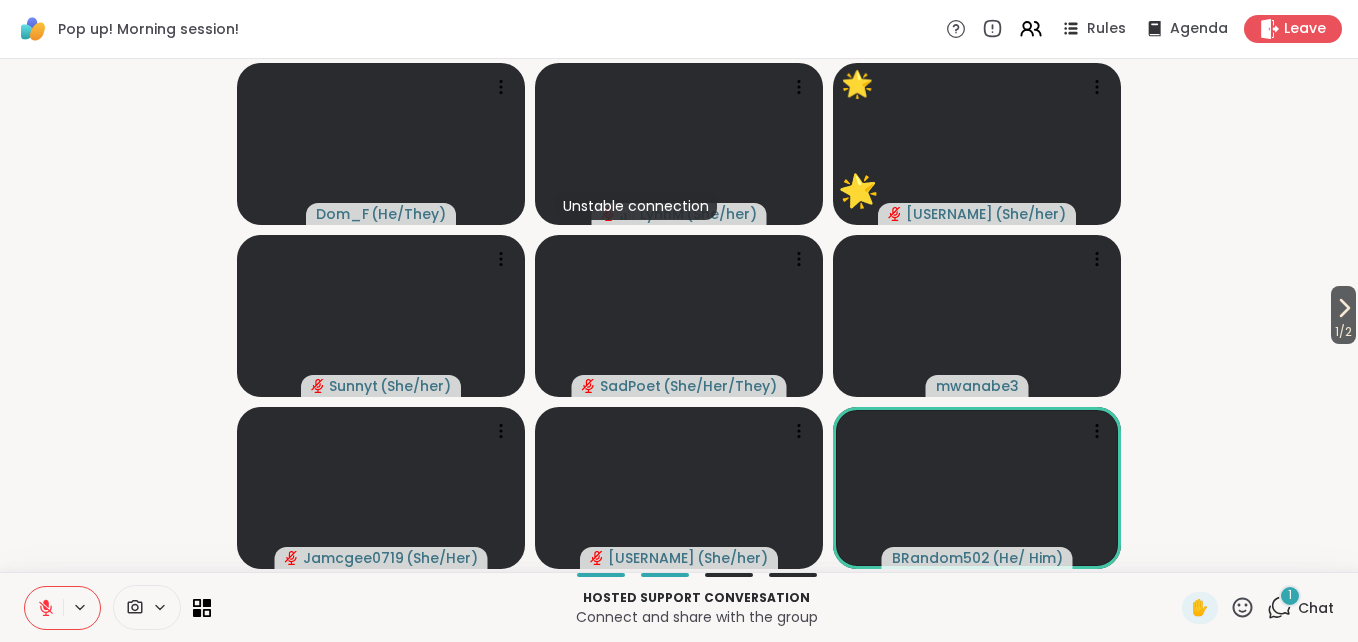 click on "1" at bounding box center (1290, 596) 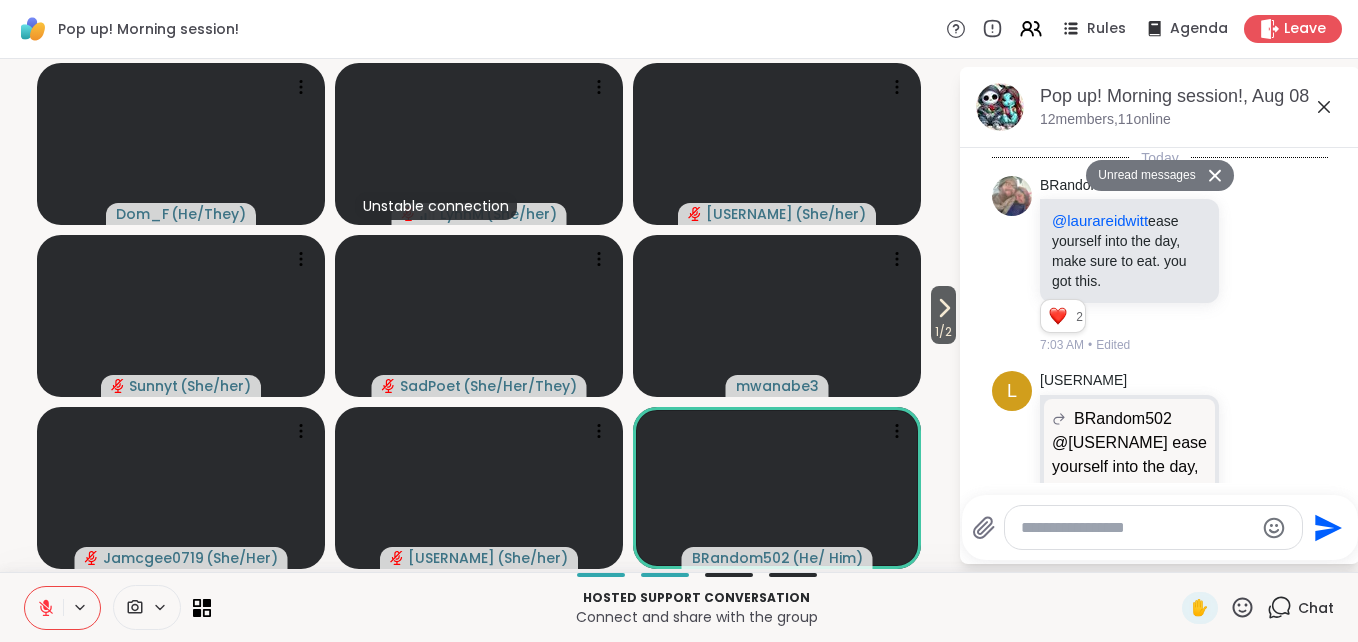 scroll, scrollTop: 9504, scrollLeft: 0, axis: vertical 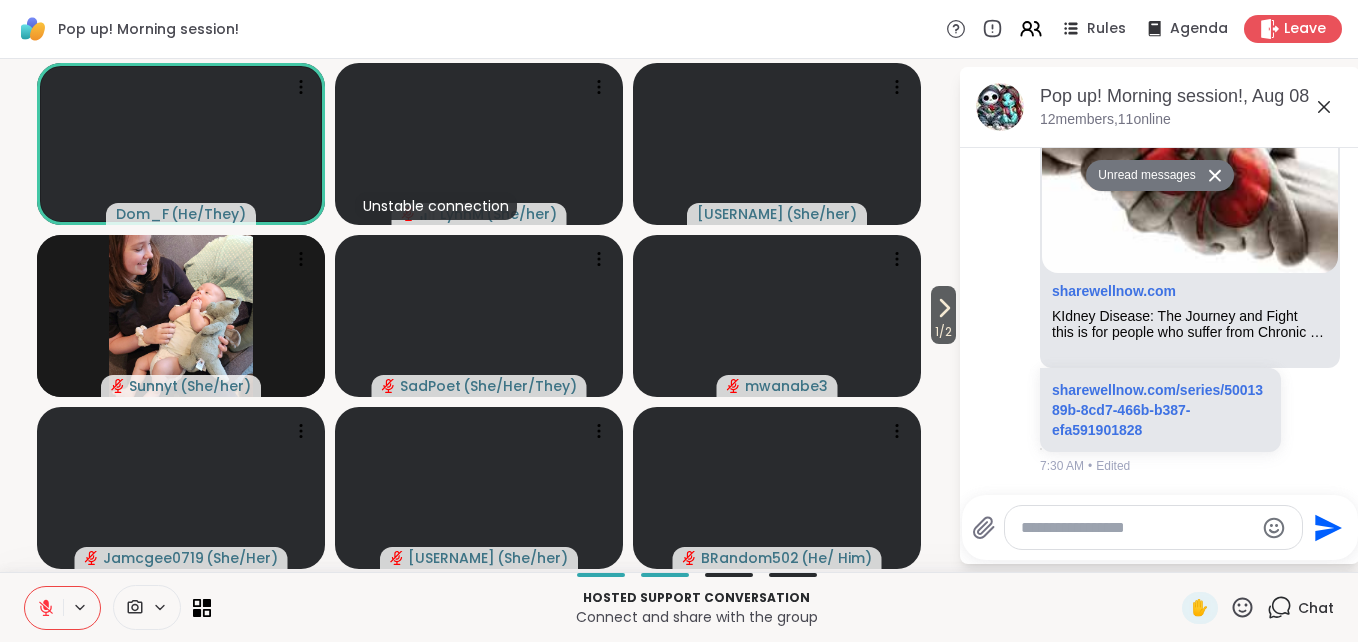 click 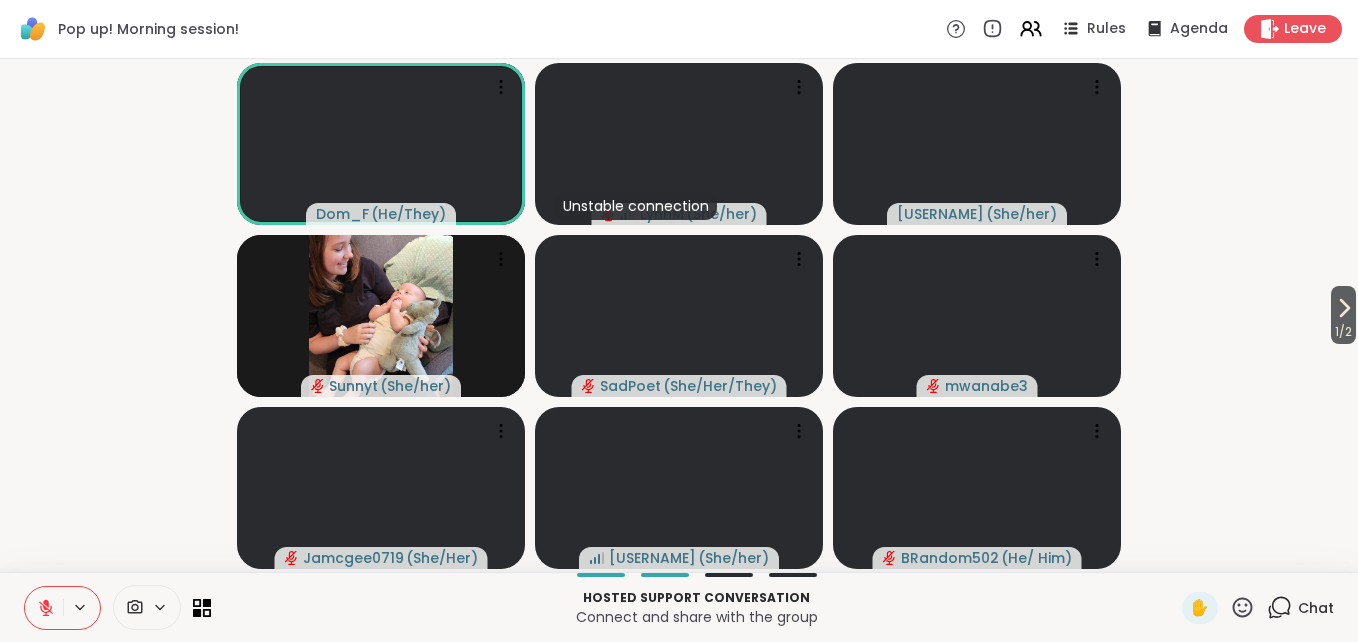 click 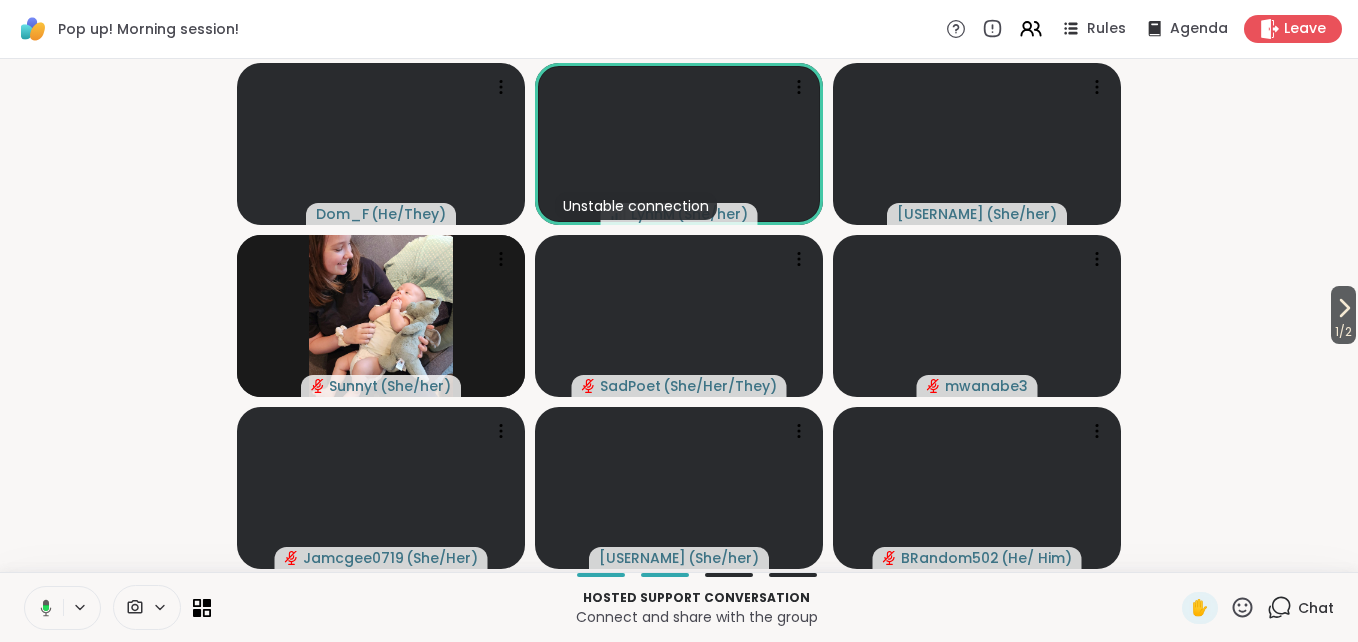 click 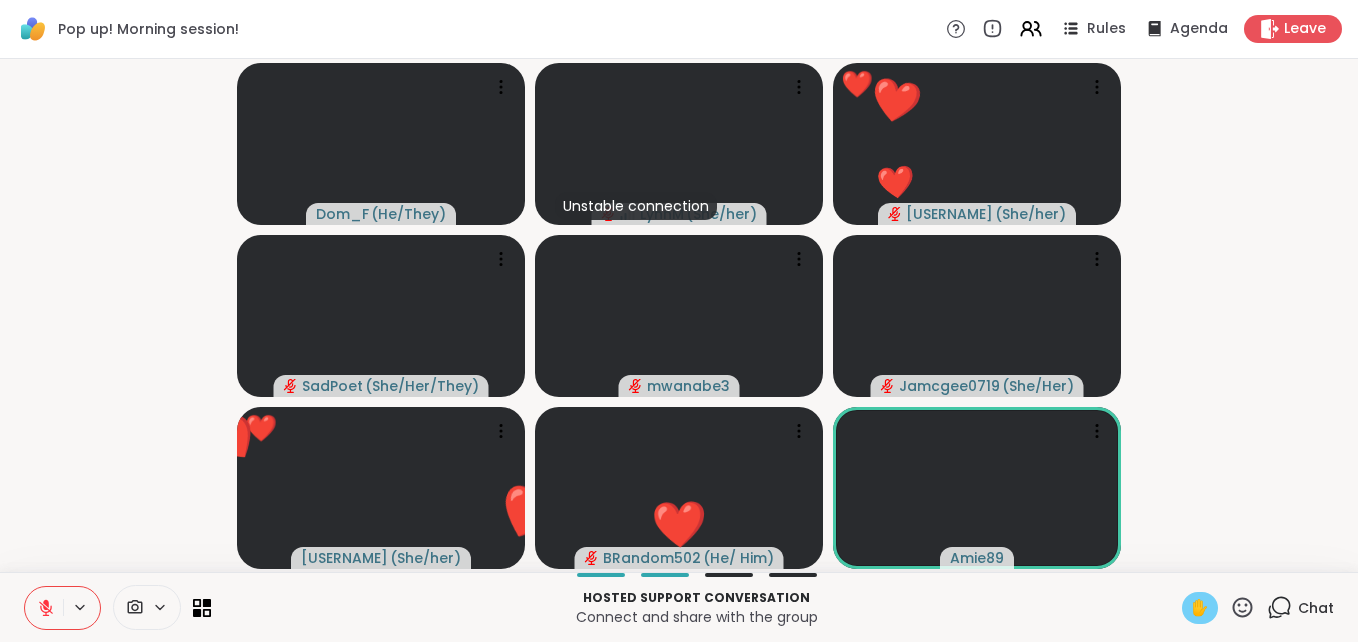 click on "✋" at bounding box center (1200, 608) 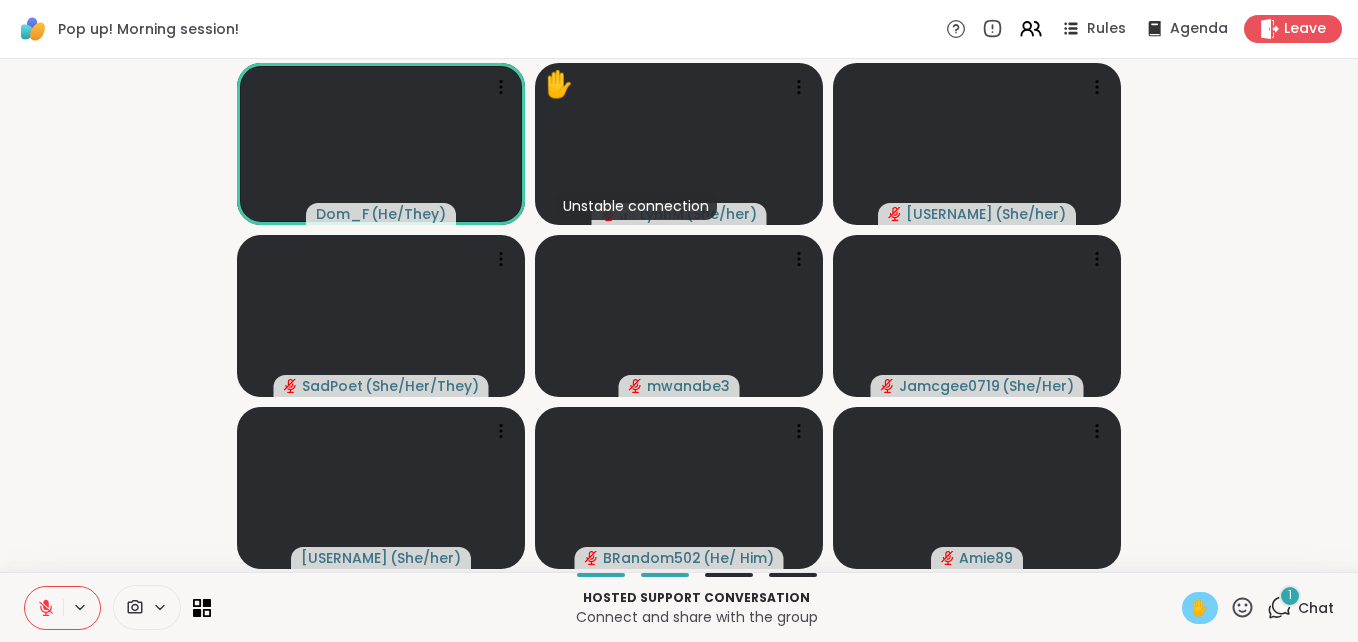 click 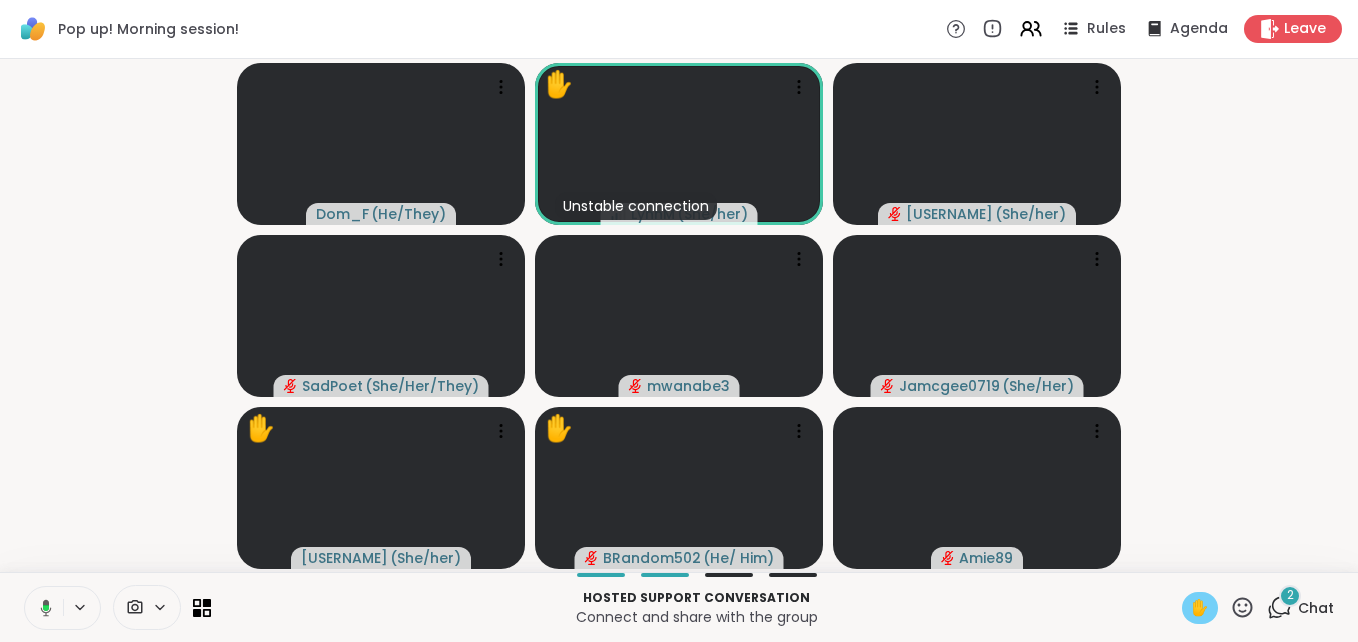 click 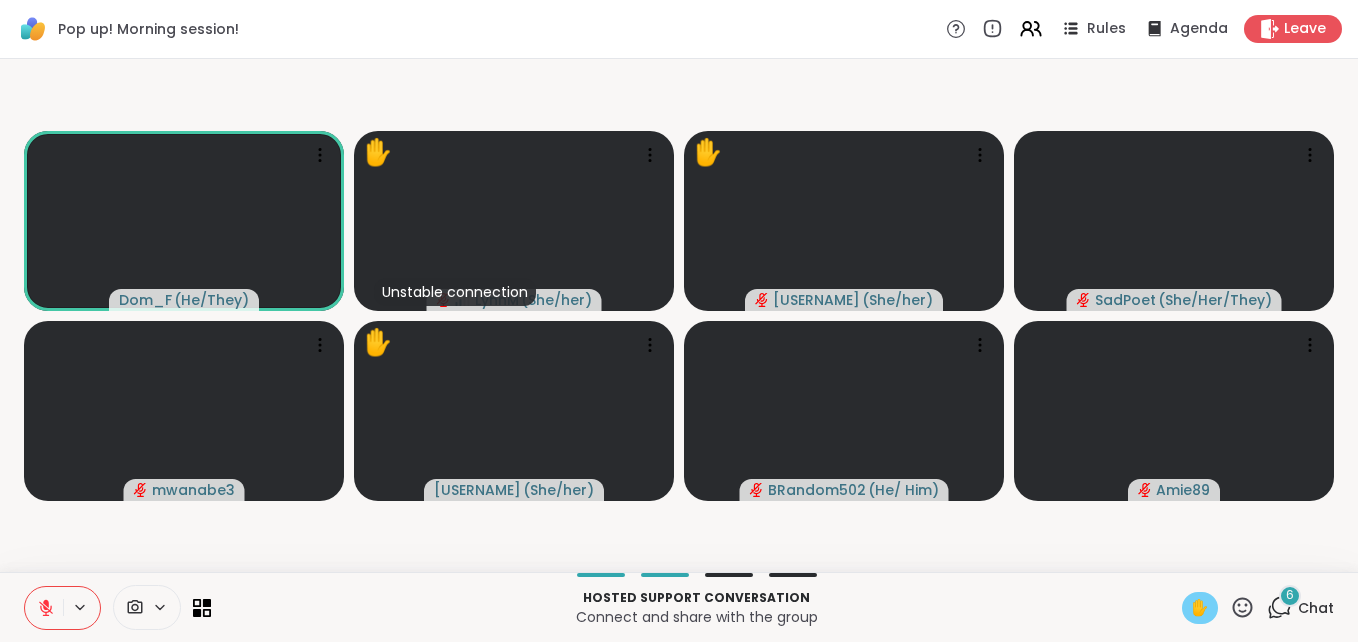 click 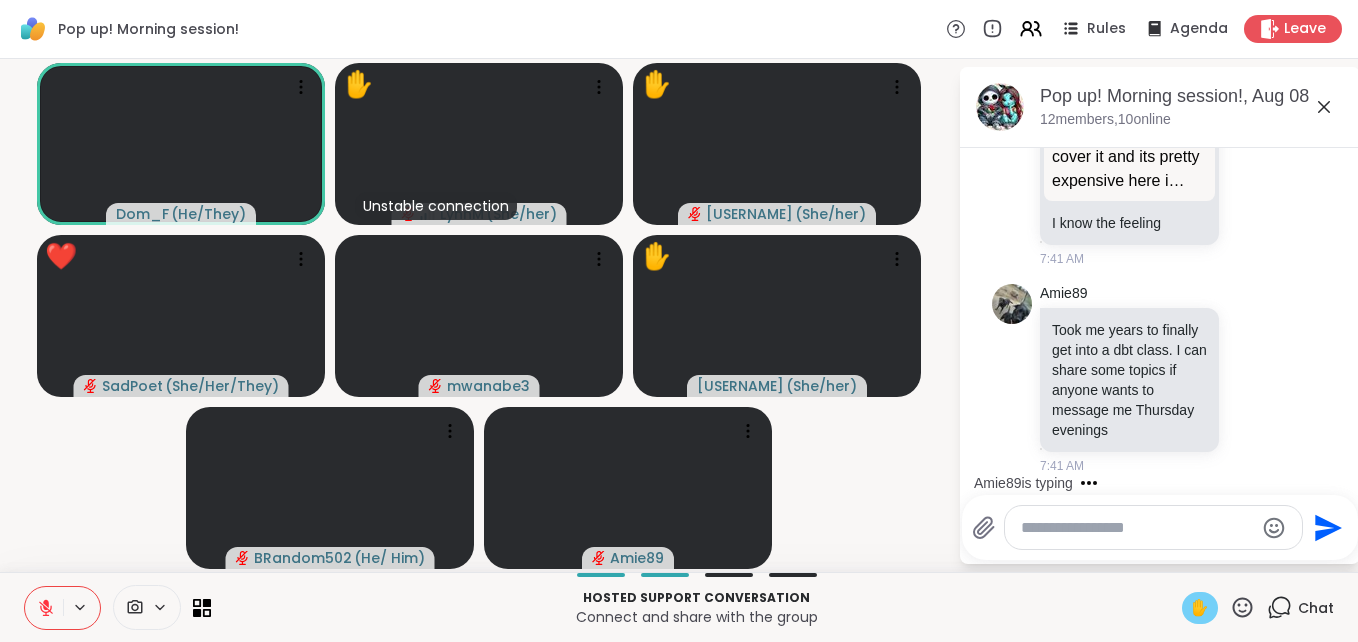 scroll, scrollTop: 10831, scrollLeft: 0, axis: vertical 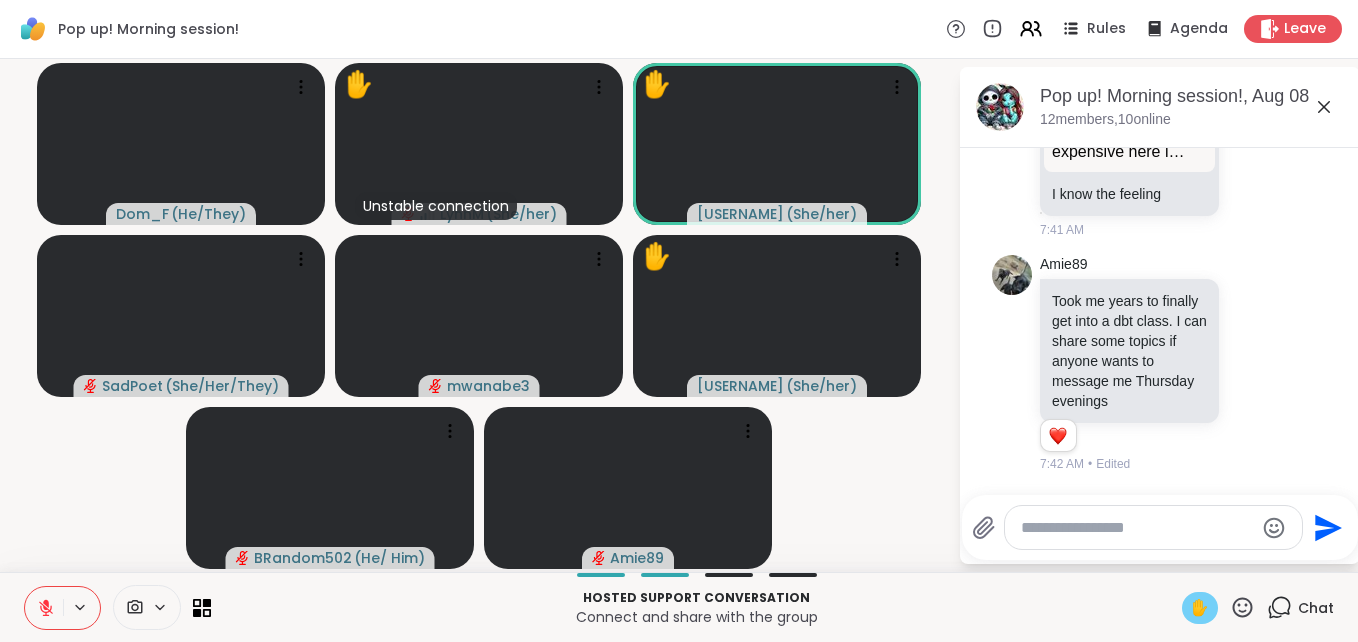 click 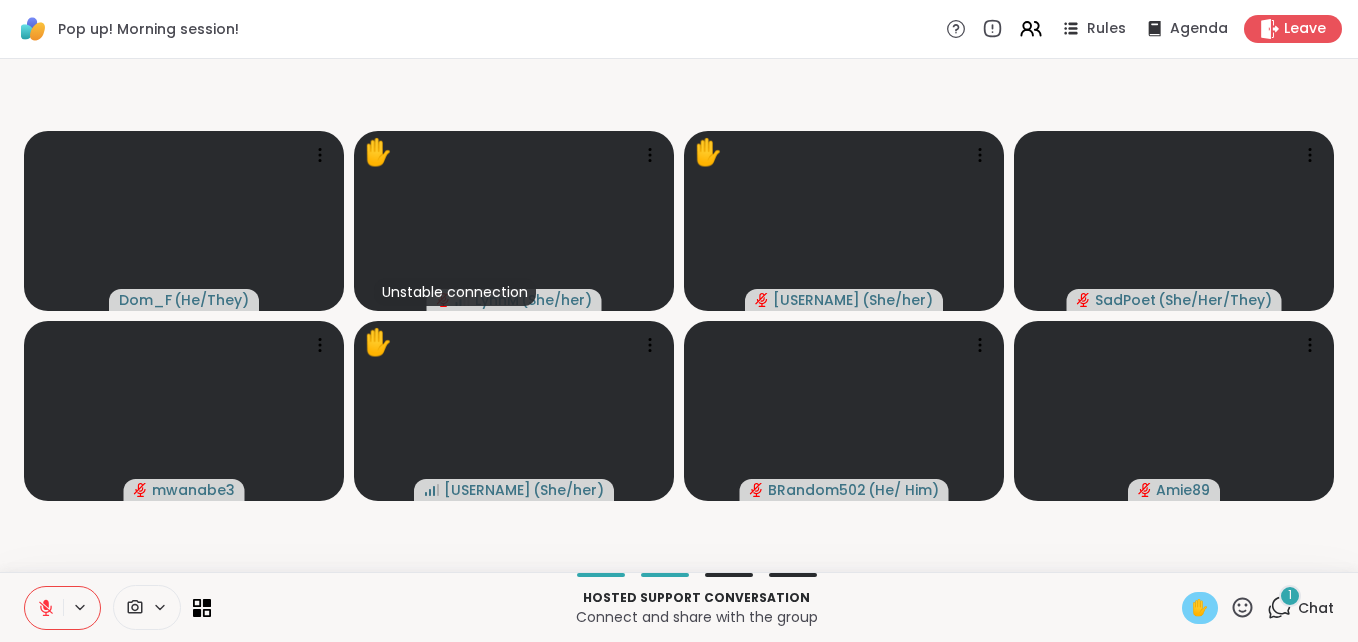 click on "✋" at bounding box center (1200, 608) 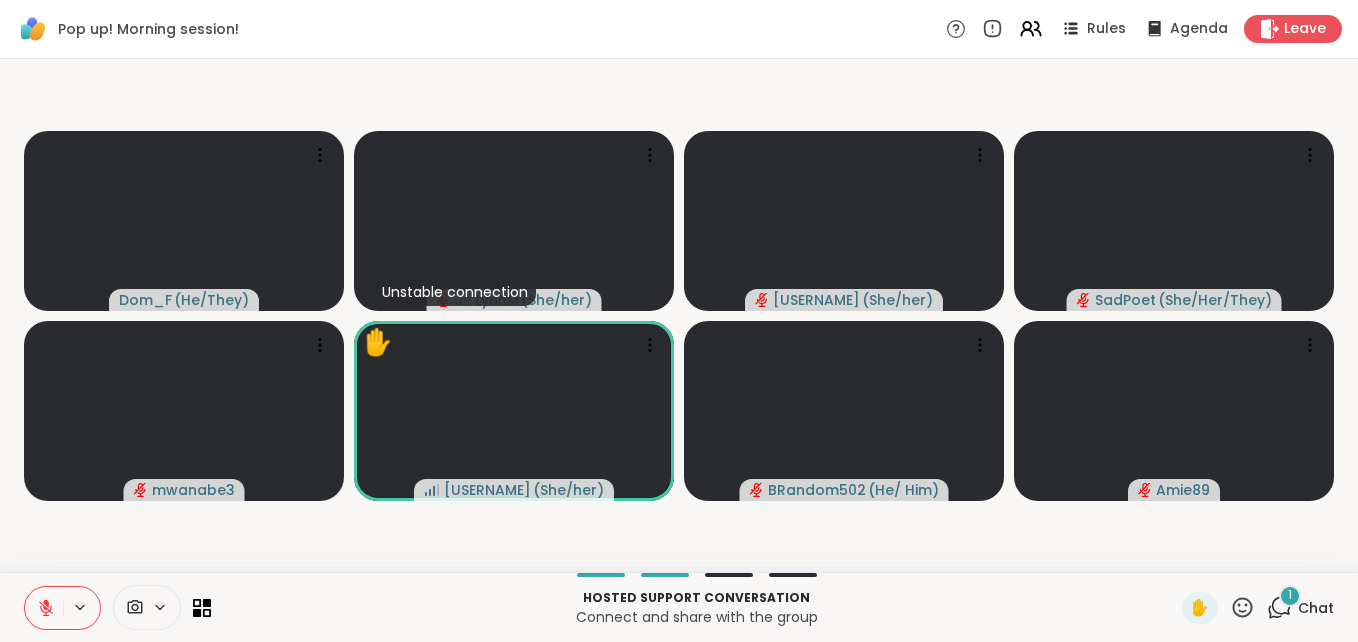 click on "1" at bounding box center (1290, 596) 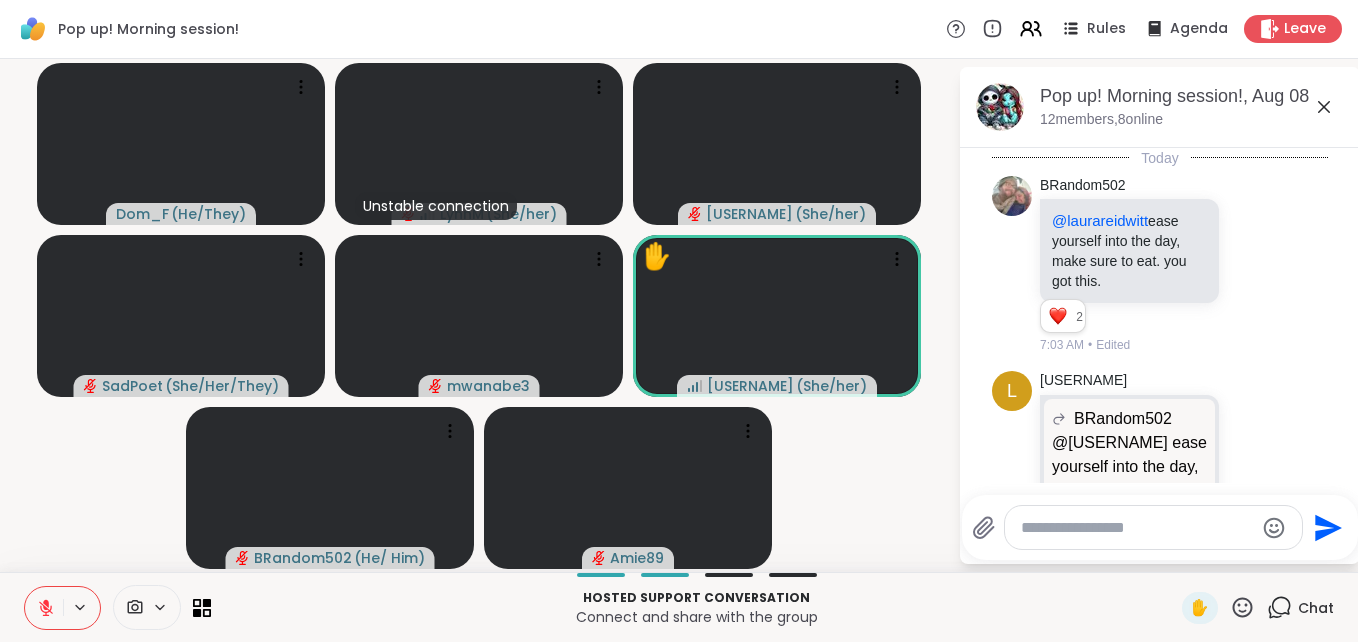 scroll, scrollTop: 11114, scrollLeft: 0, axis: vertical 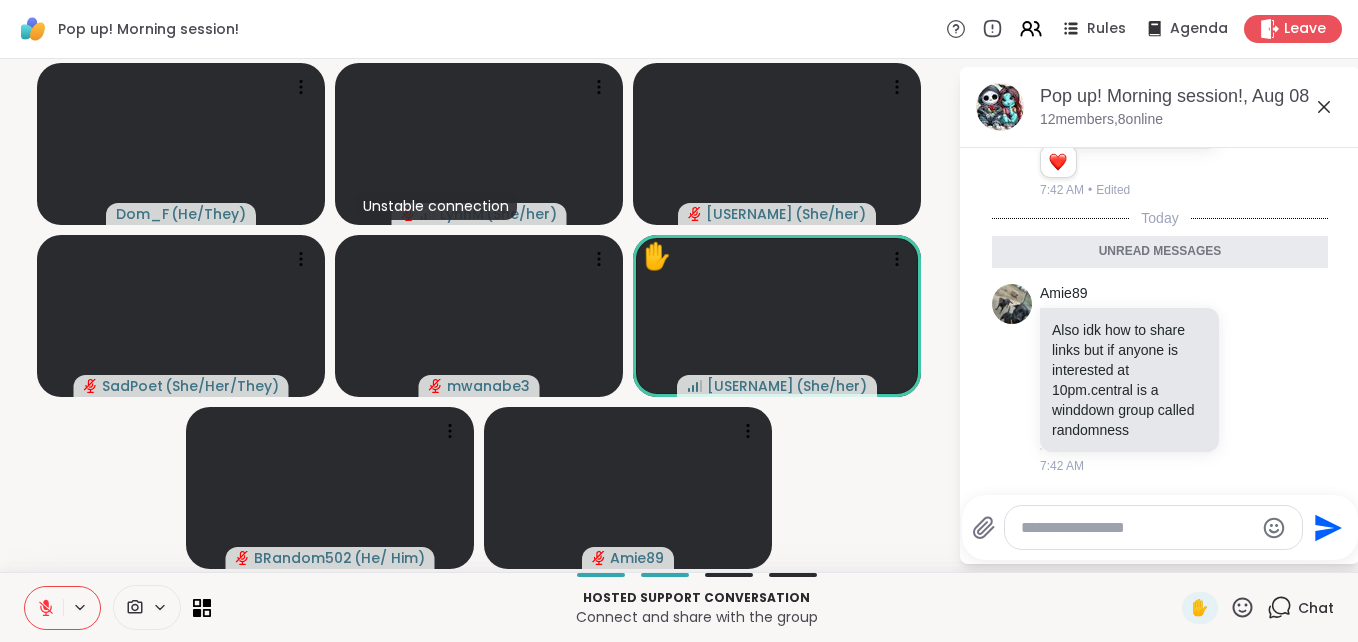 click 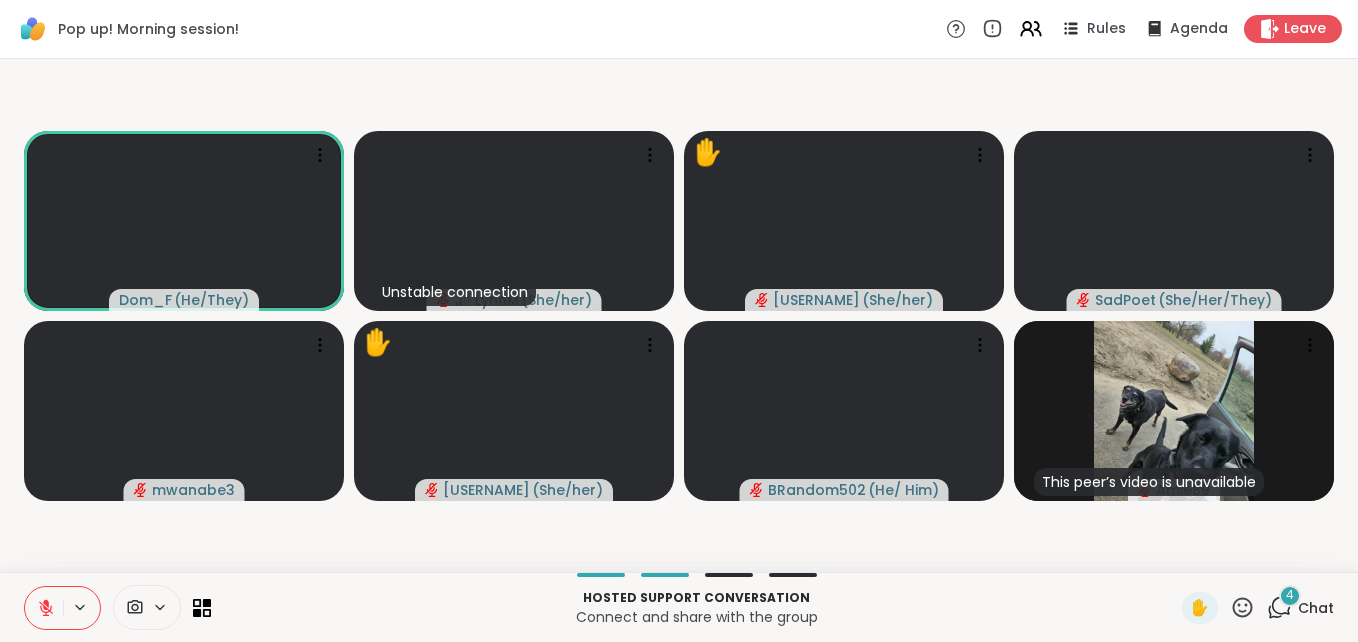 click on "Chat" at bounding box center (1316, 608) 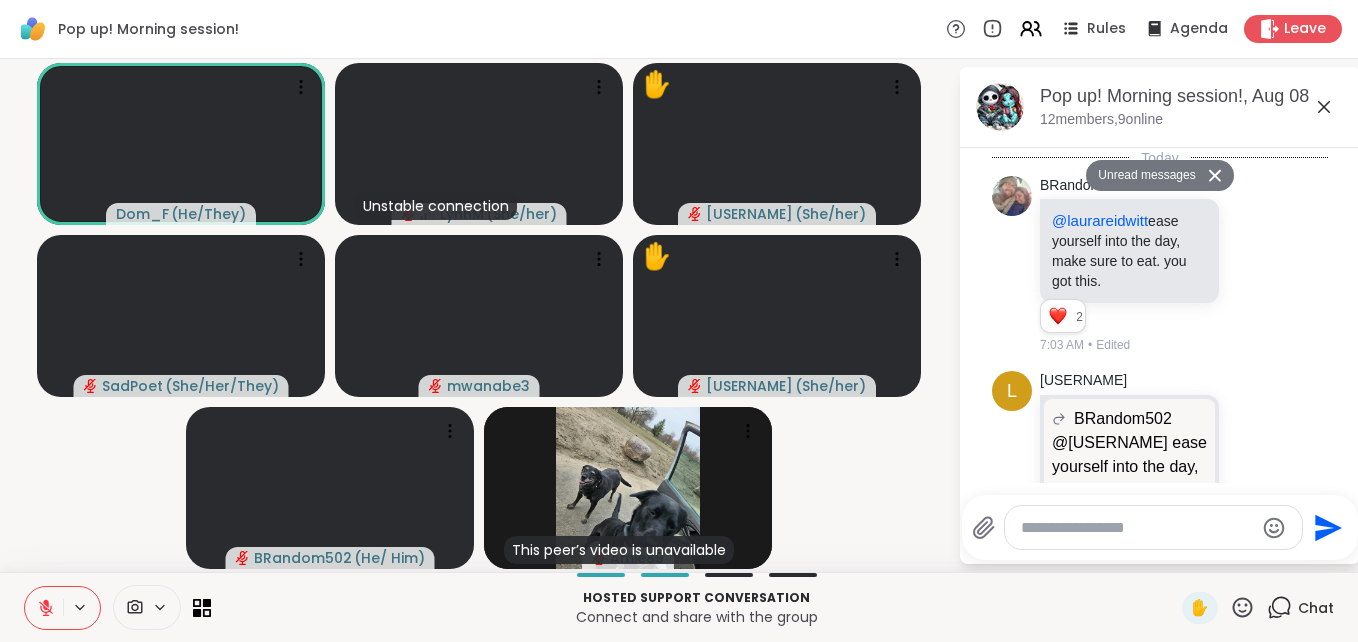 scroll, scrollTop: 12015, scrollLeft: 0, axis: vertical 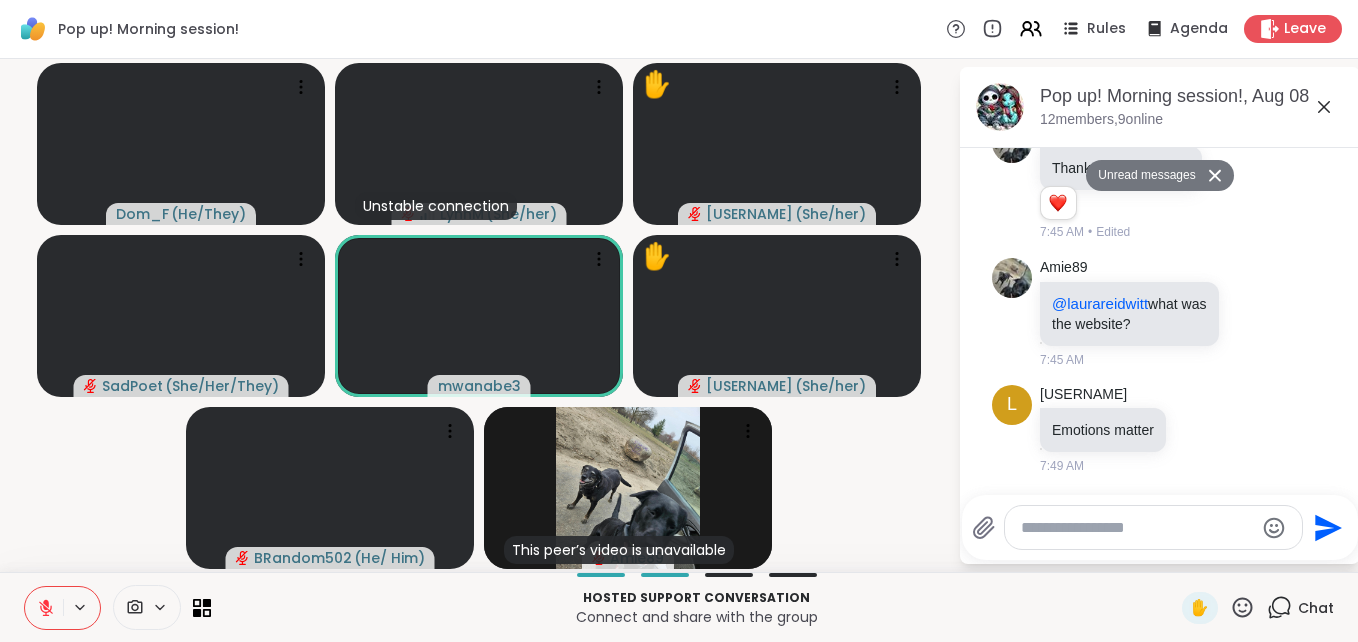 click 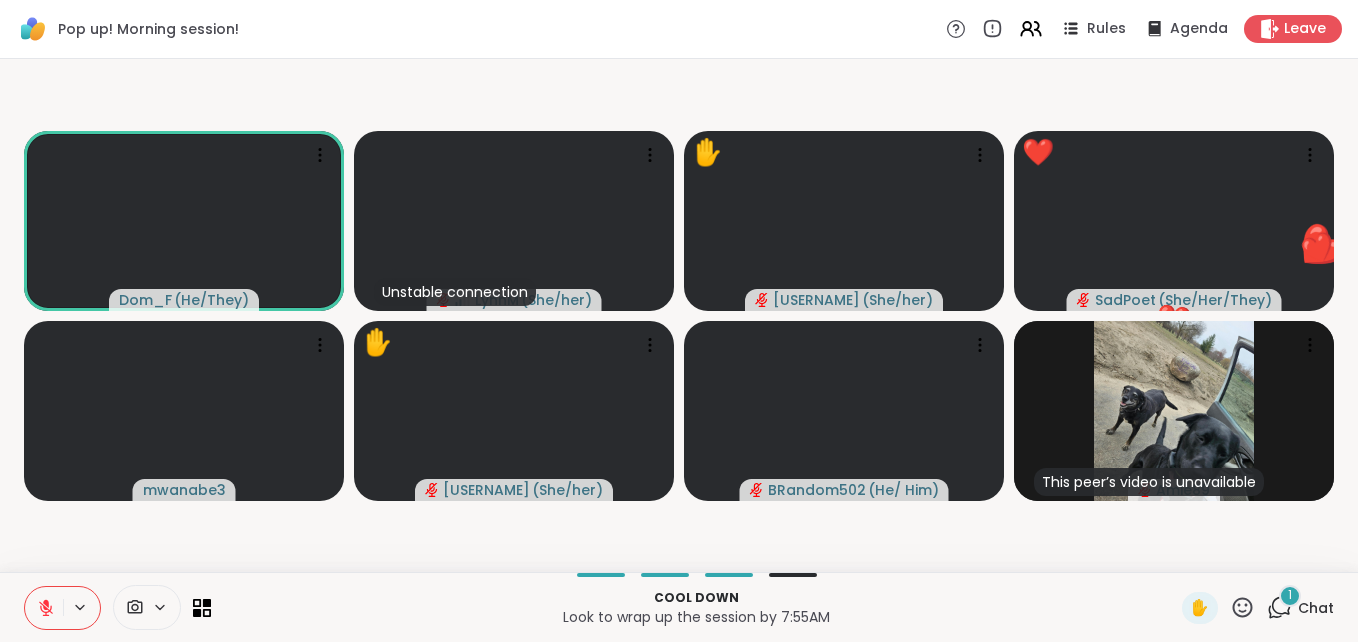 click 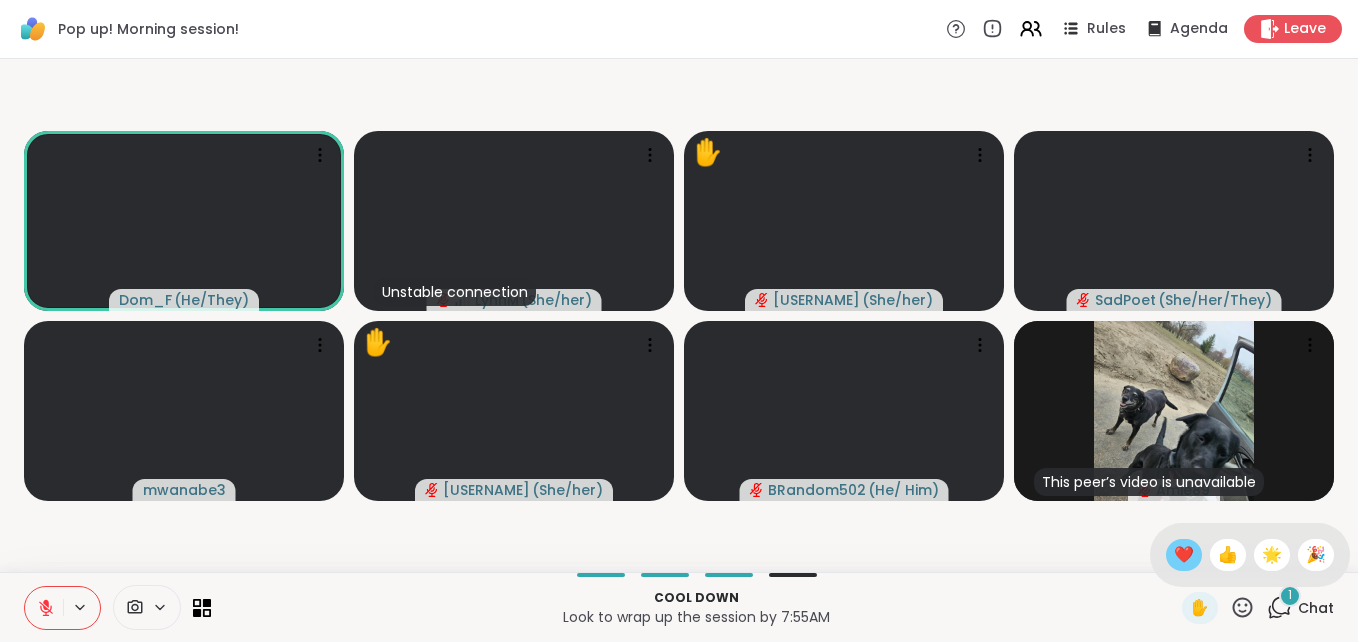 click on "❤️" at bounding box center [1184, 555] 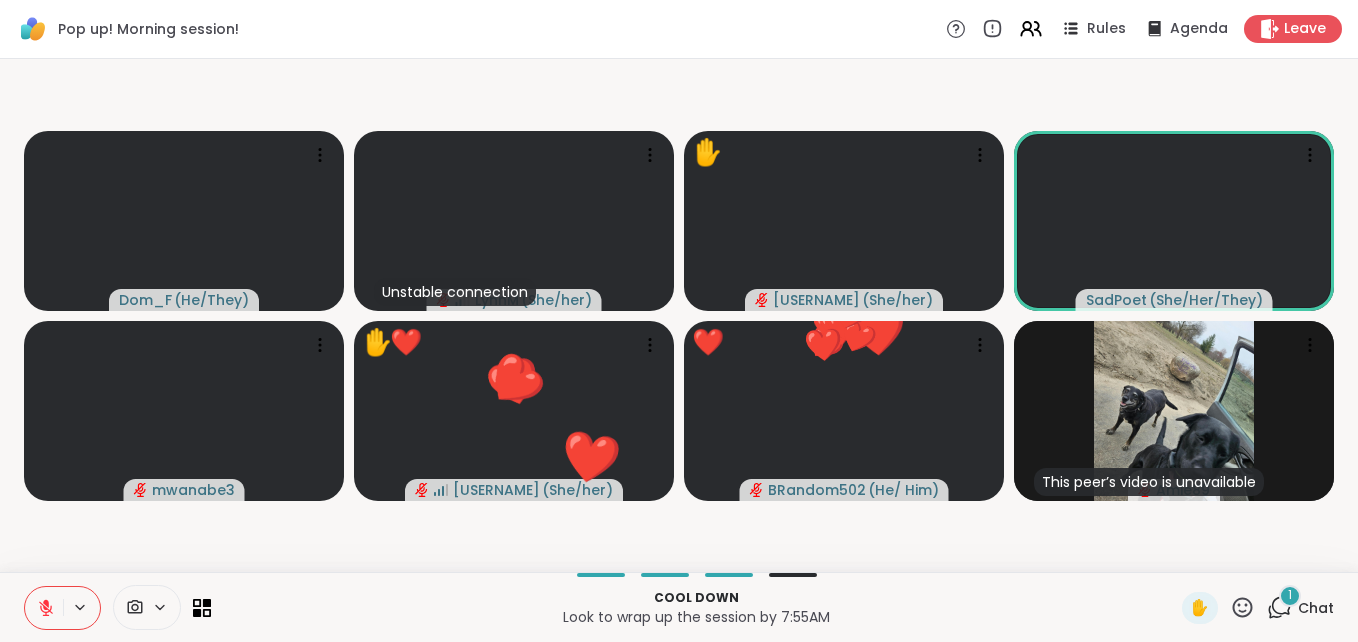 click 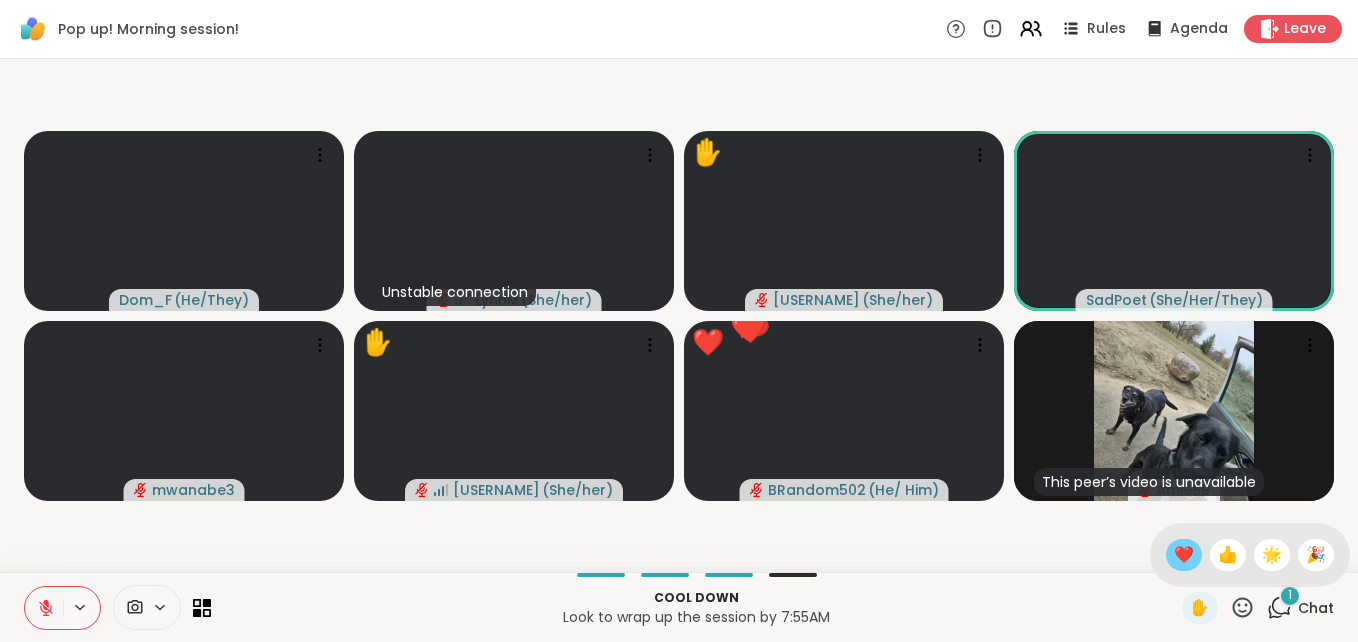 click on "❤️" at bounding box center (1184, 555) 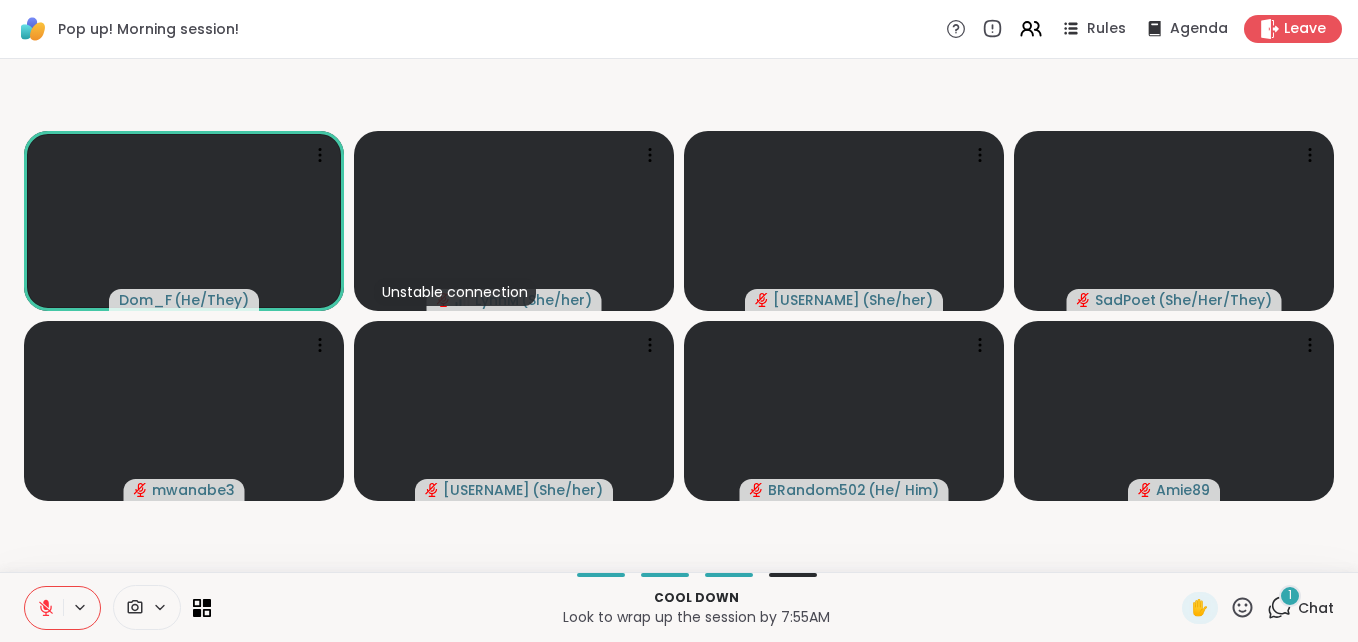 click 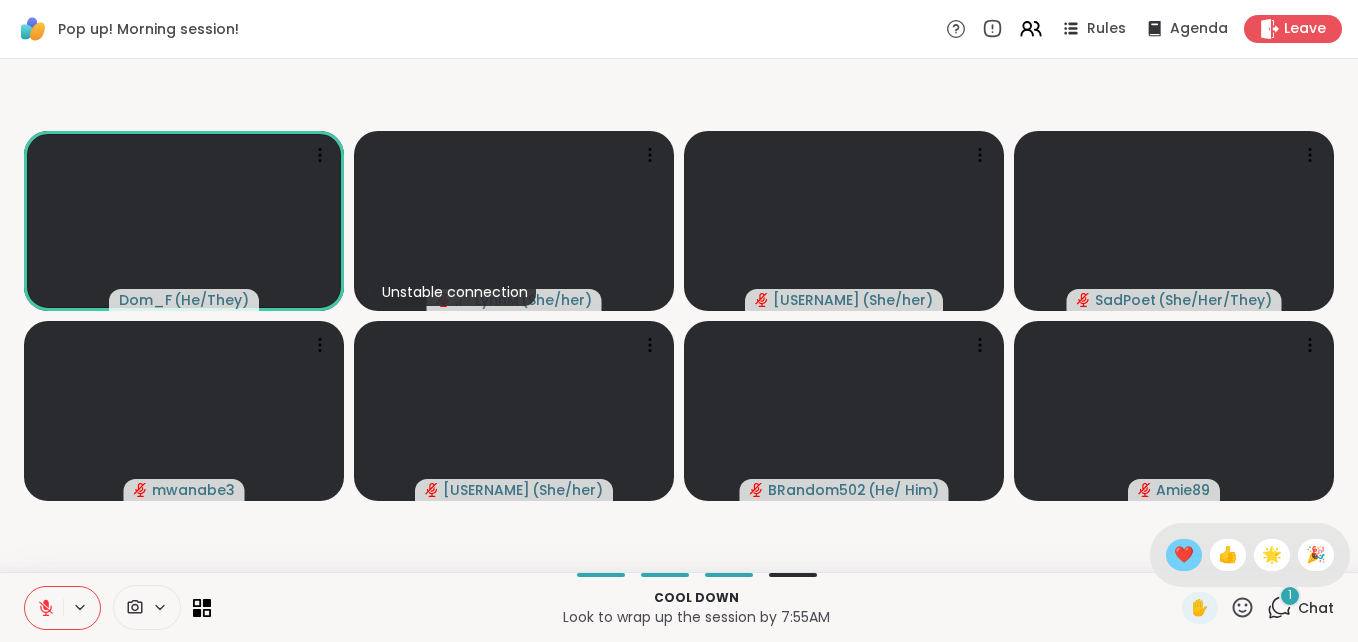click on "❤️" at bounding box center (1184, 555) 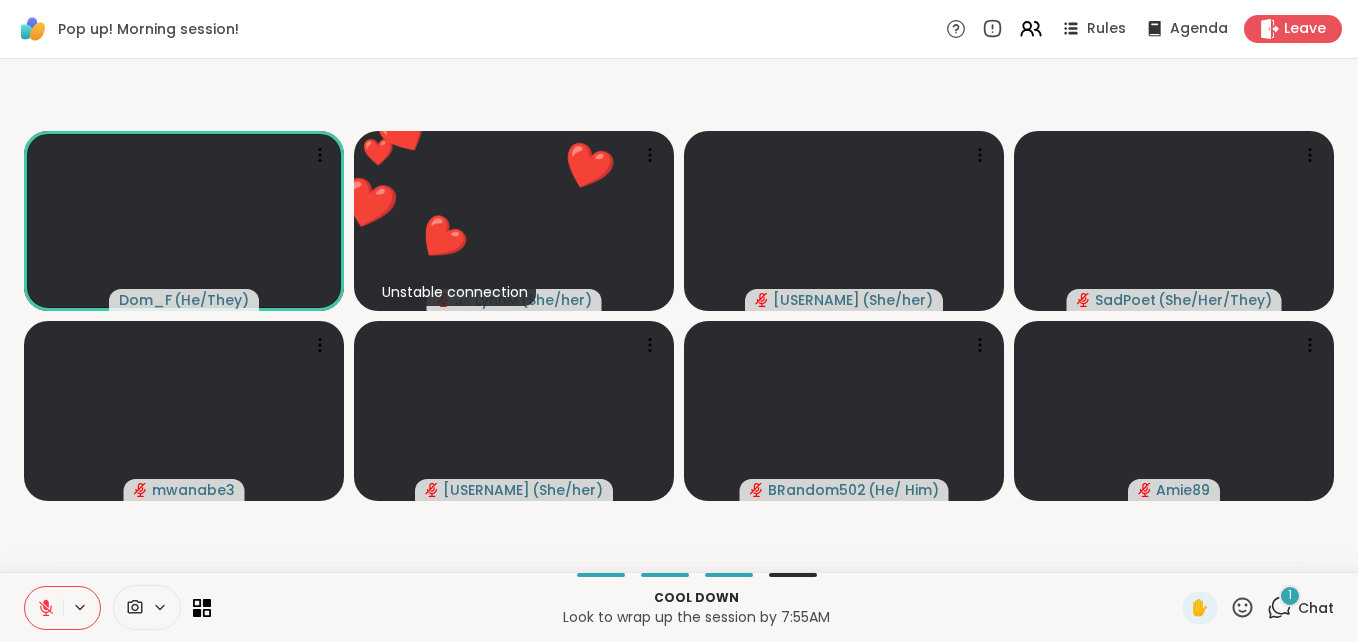 click 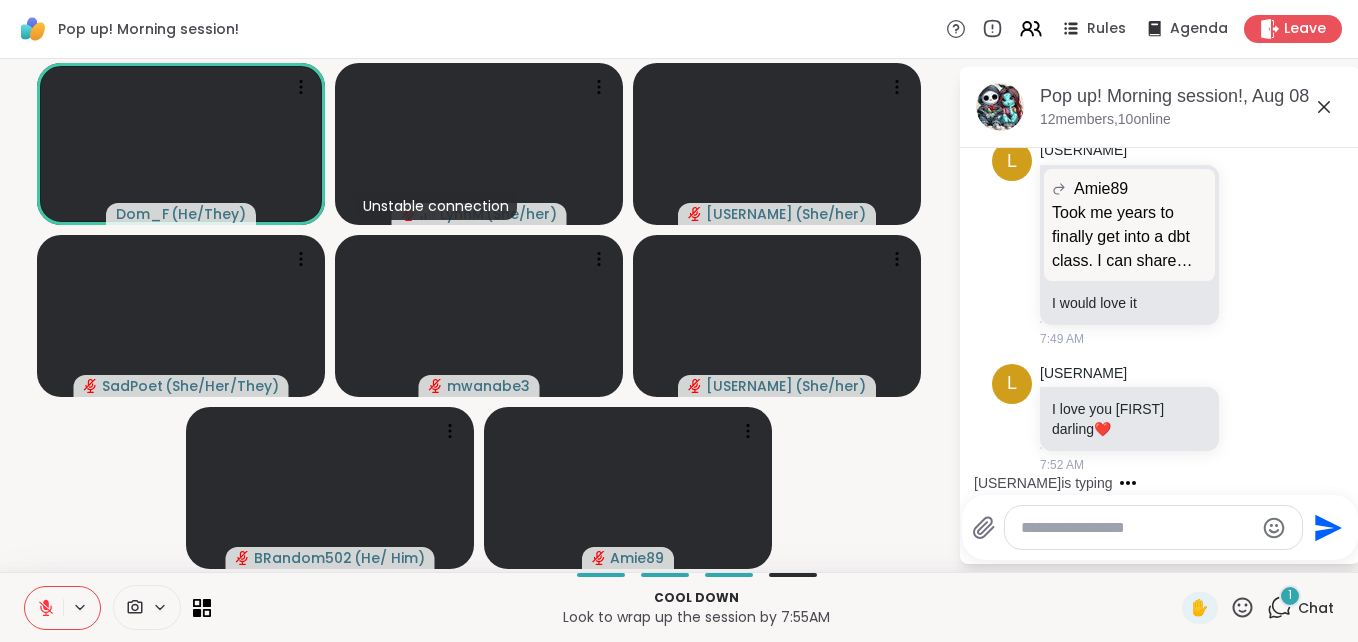 scroll, scrollTop: 12230, scrollLeft: 0, axis: vertical 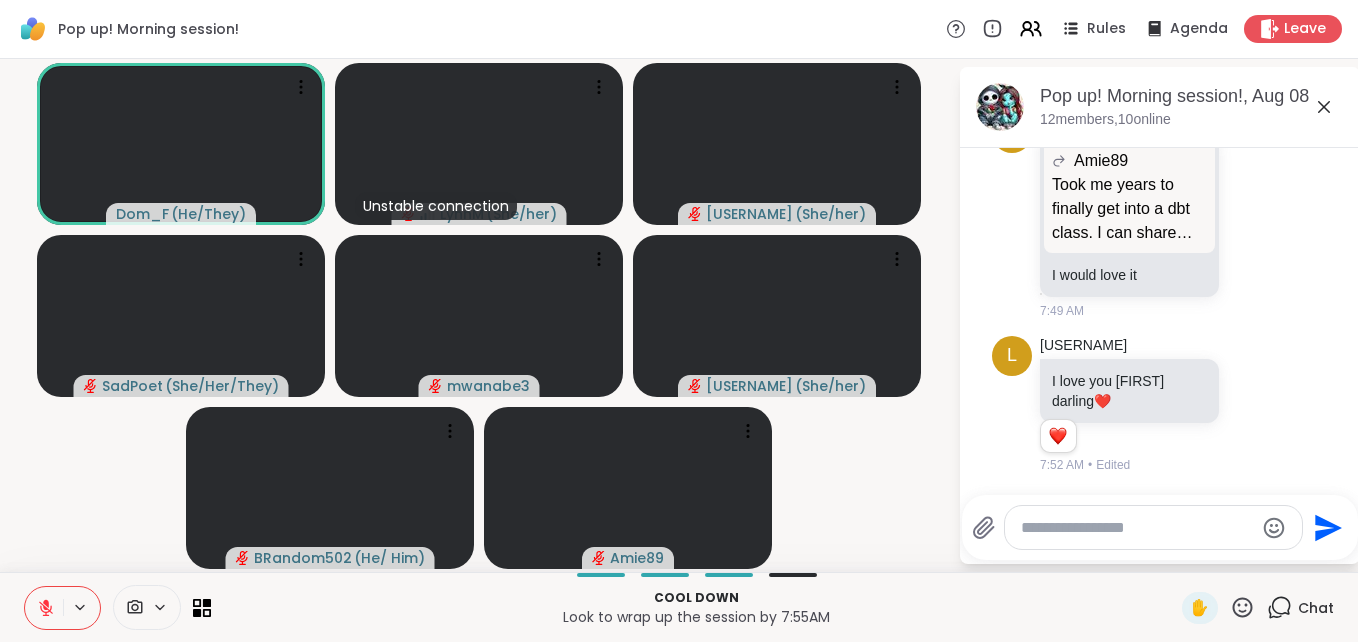 click at bounding box center (1137, 528) 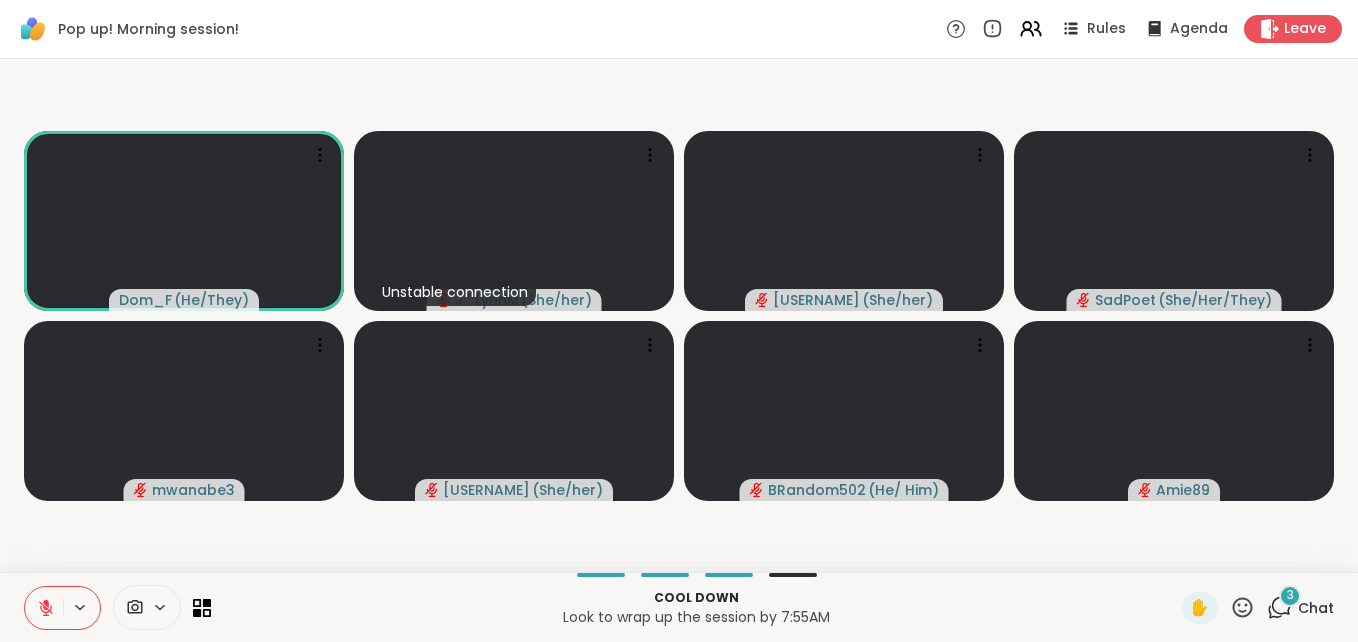 click on "3" at bounding box center (1290, 595) 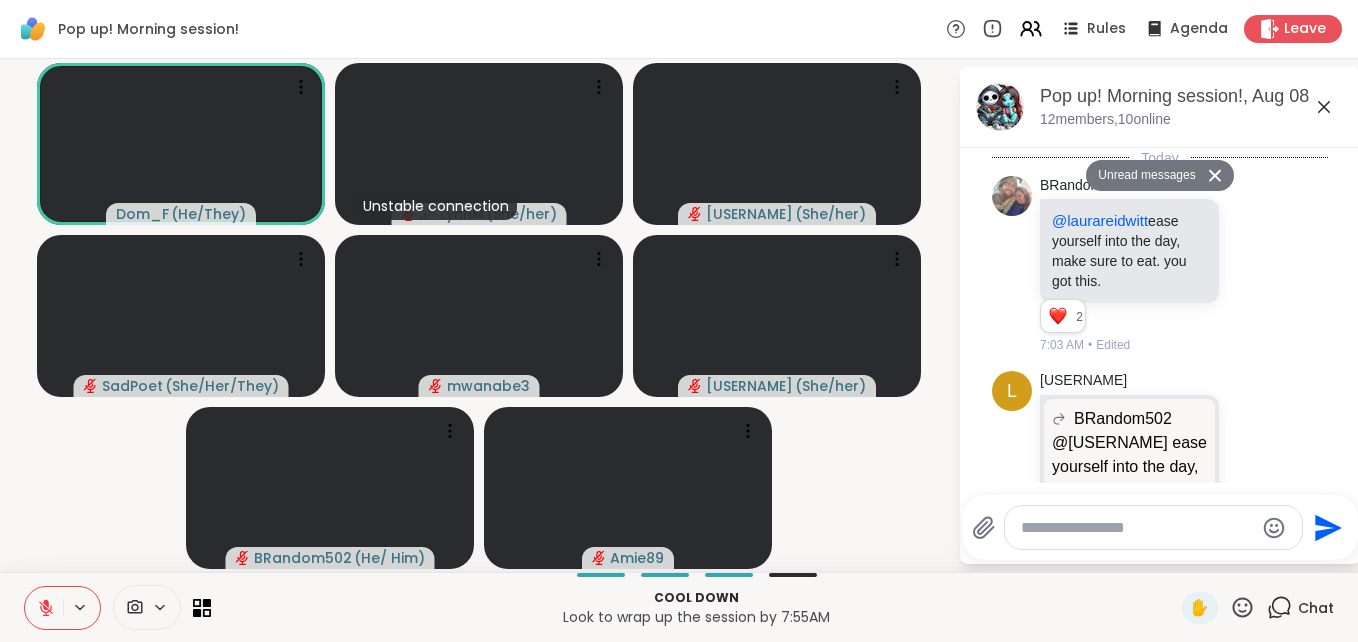 scroll, scrollTop: 12798, scrollLeft: 0, axis: vertical 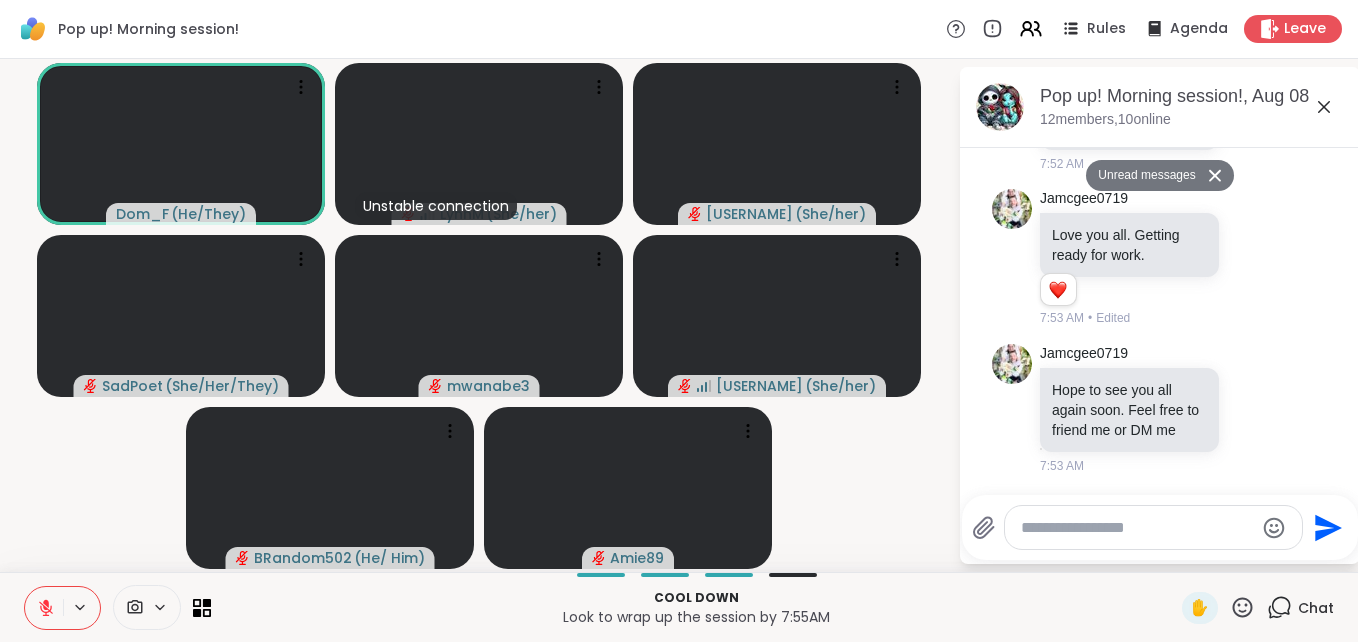 click 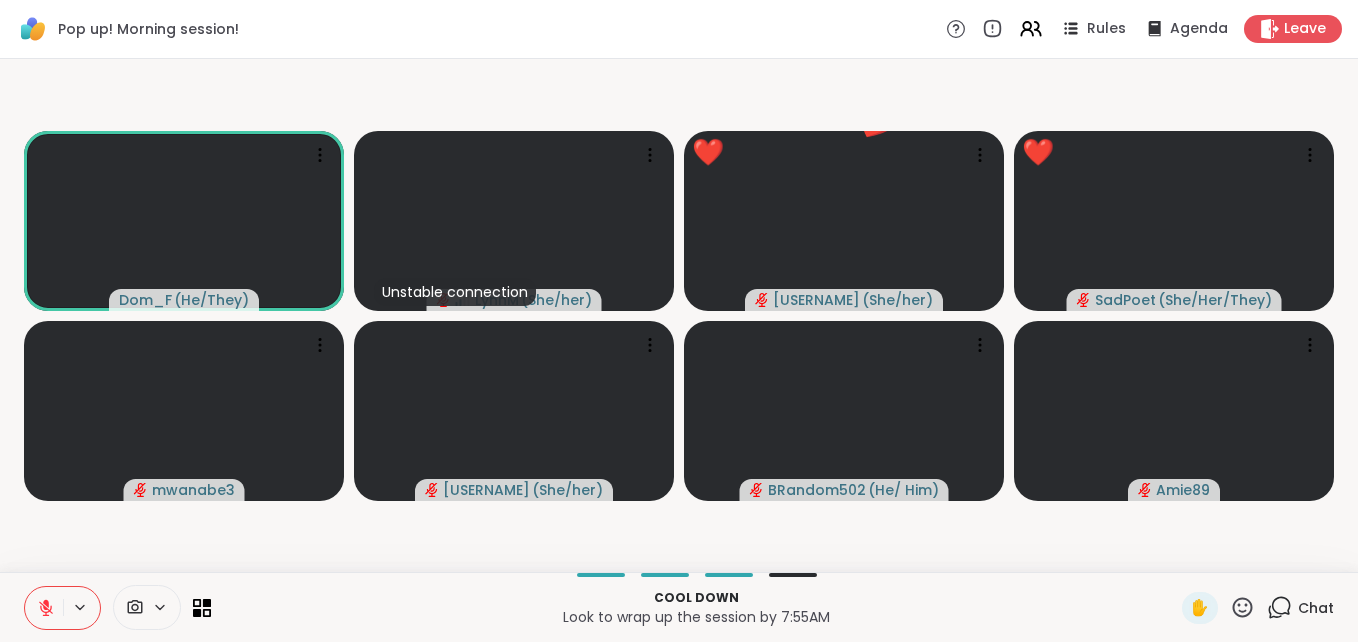 click 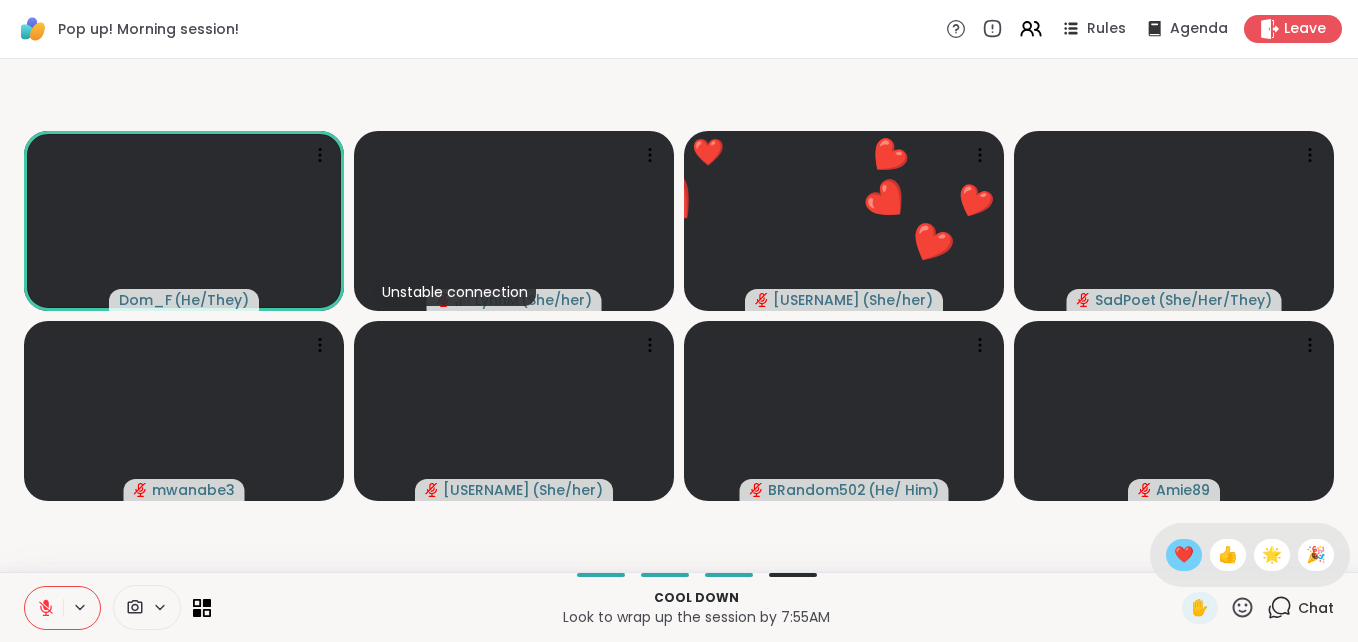 click on "❤️" at bounding box center [1184, 555] 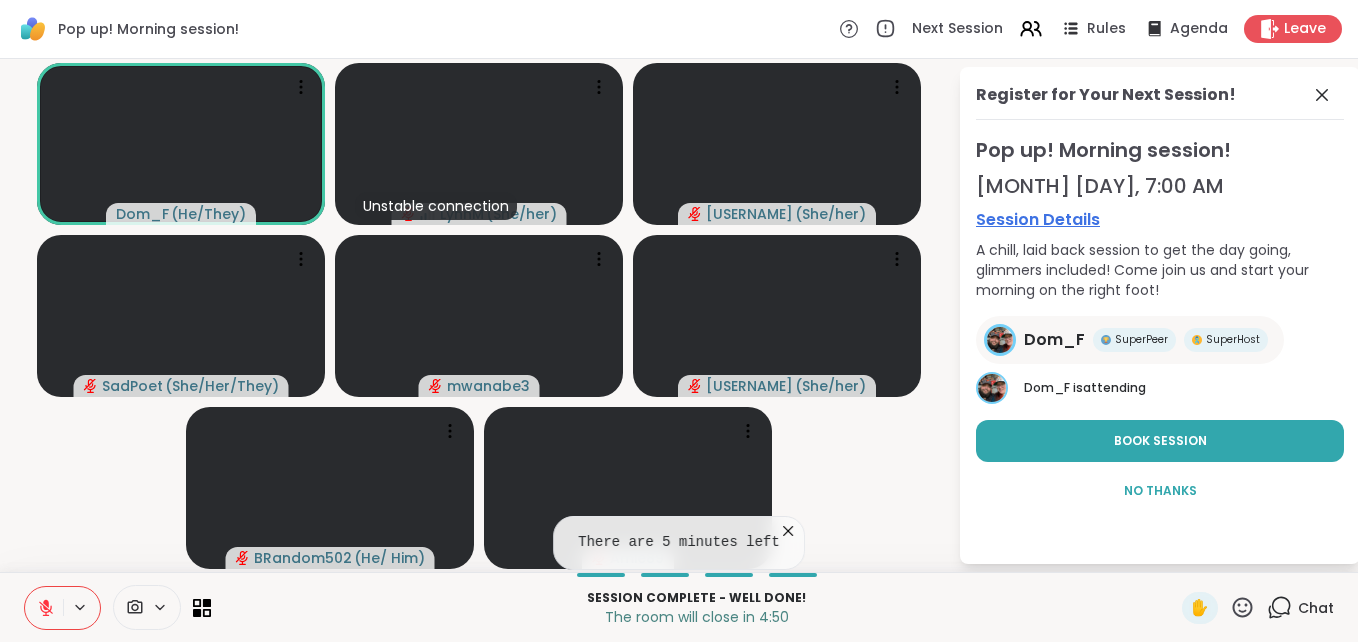 click 